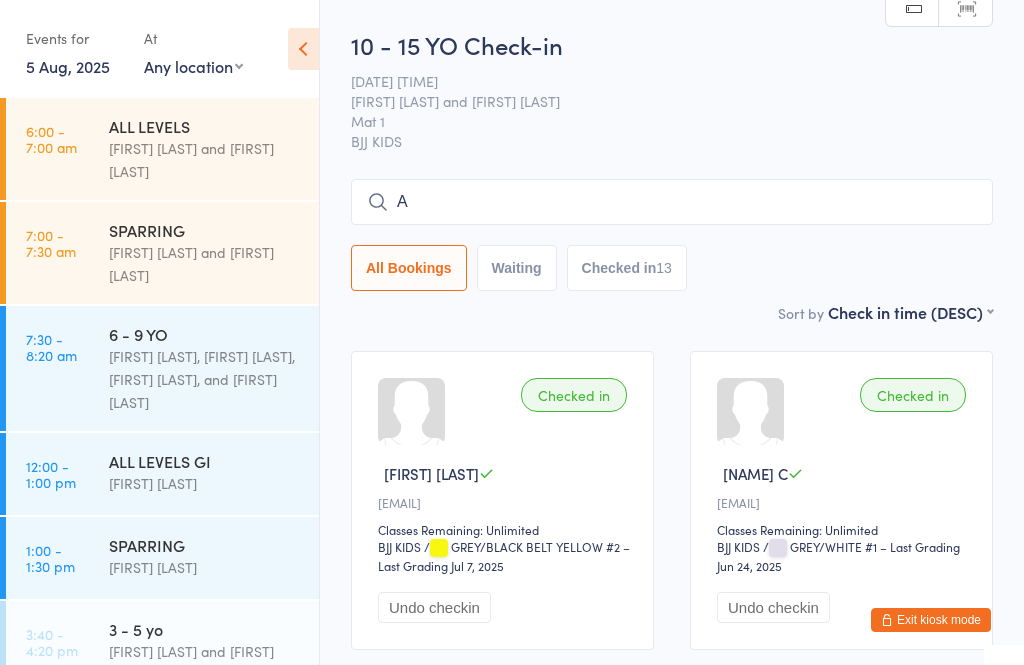 scroll, scrollTop: 181, scrollLeft: 0, axis: vertical 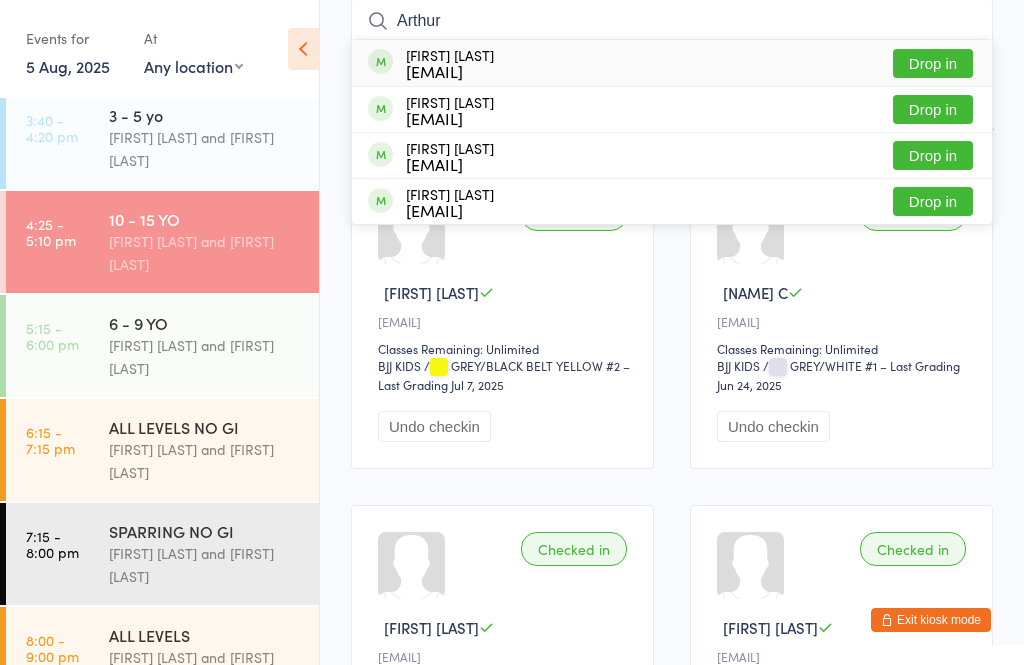 type on "Arthur" 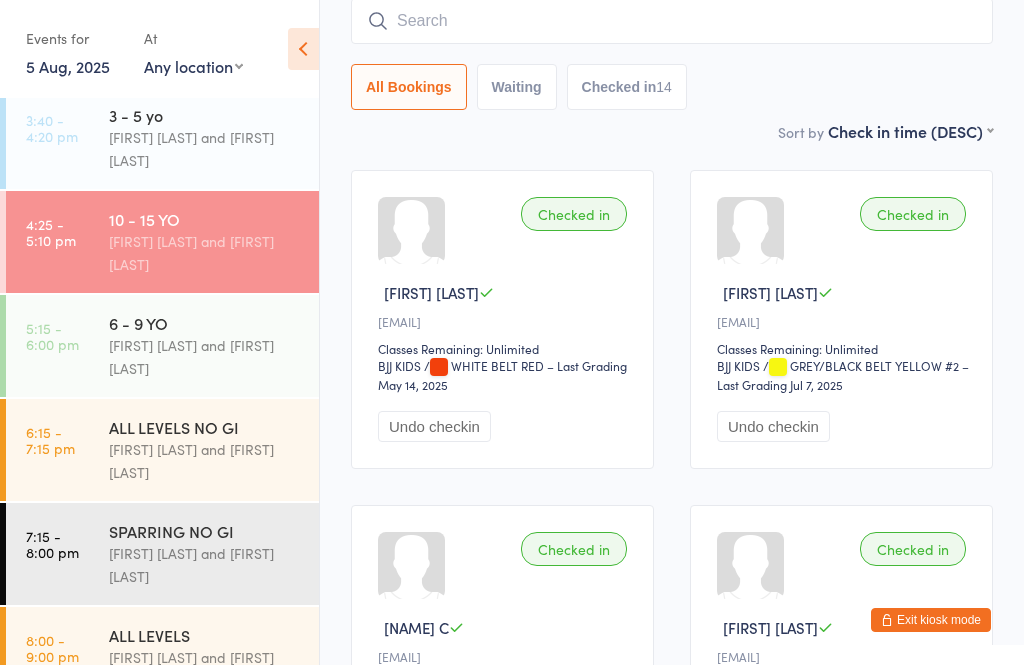 click at bounding box center [672, 21] 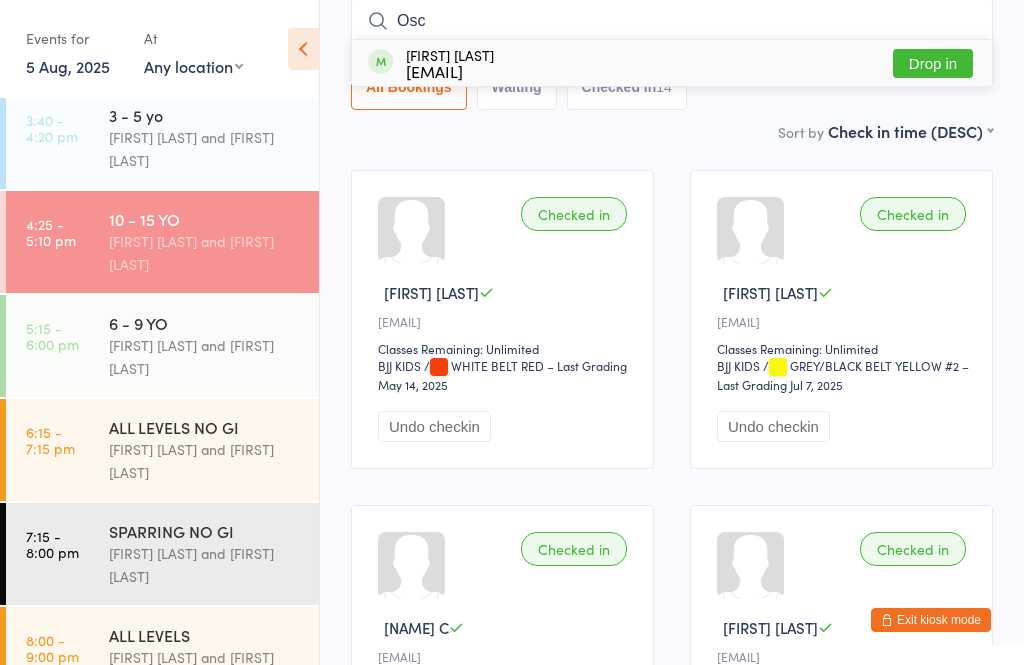 type on "Osc" 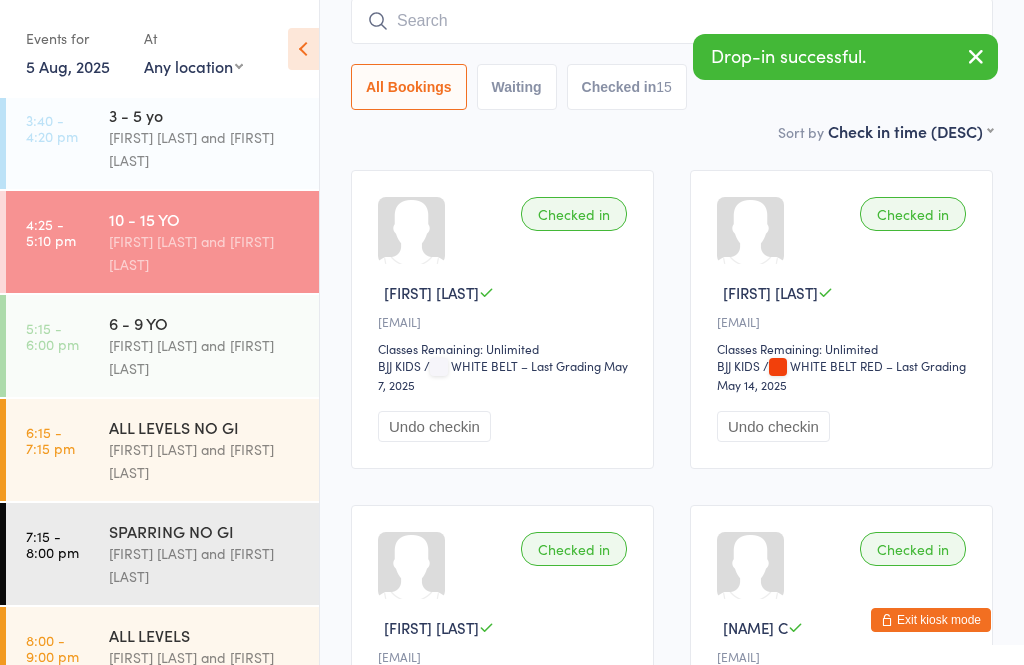 click at bounding box center [672, 21] 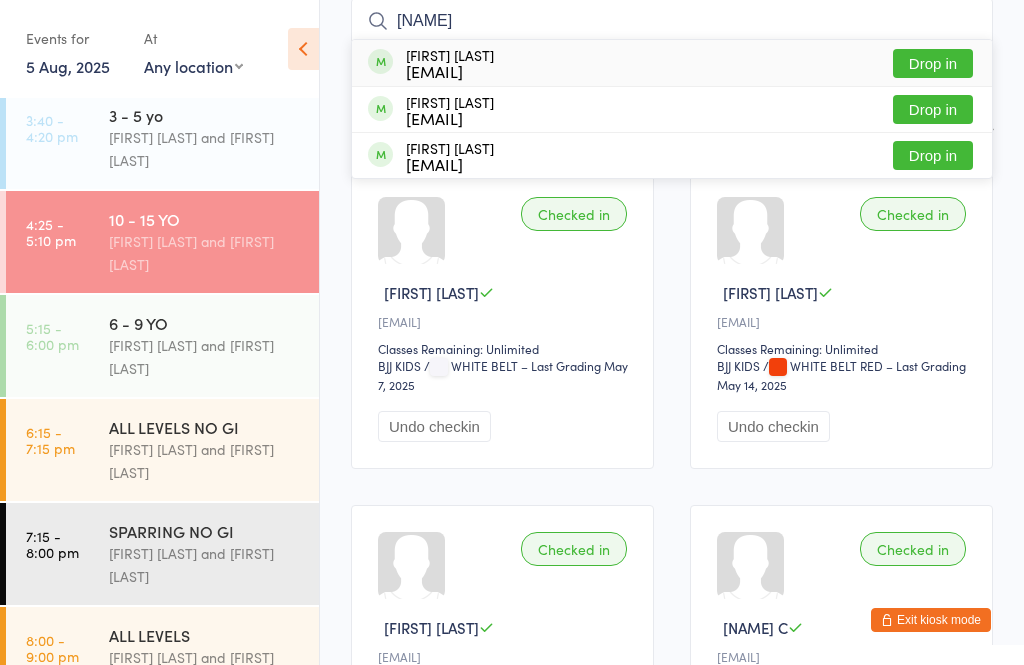 type on "[NAME]" 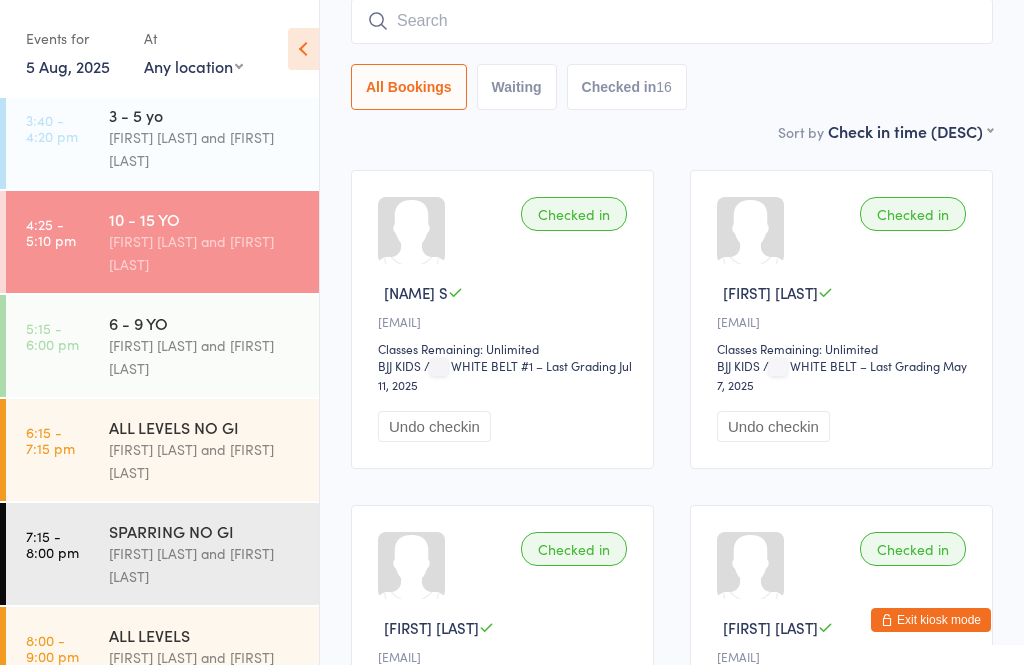 click at bounding box center (672, 21) 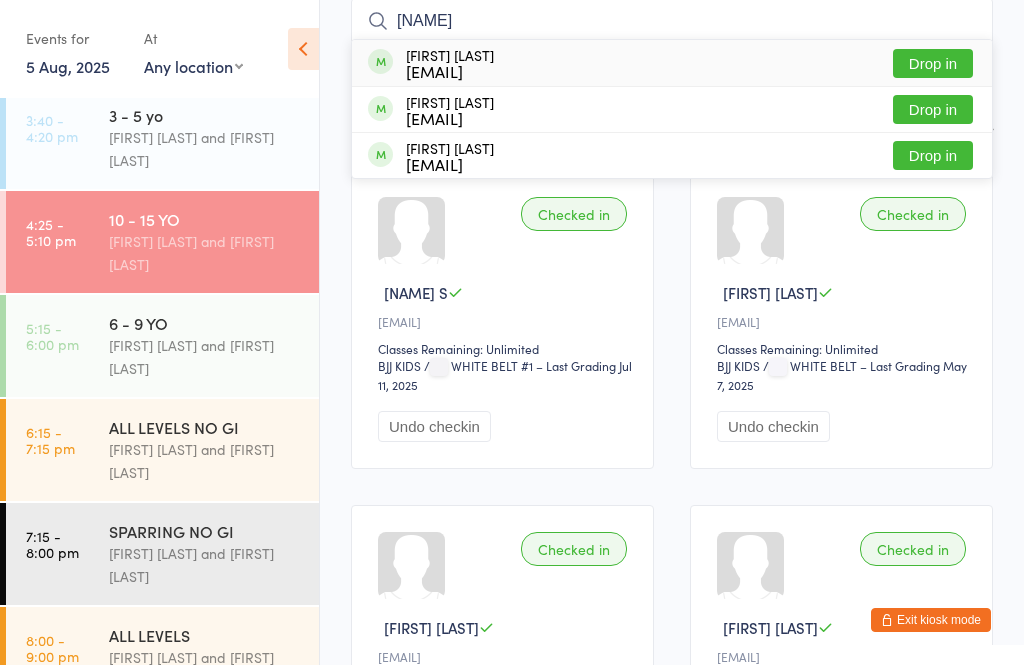 type on "[NAME]" 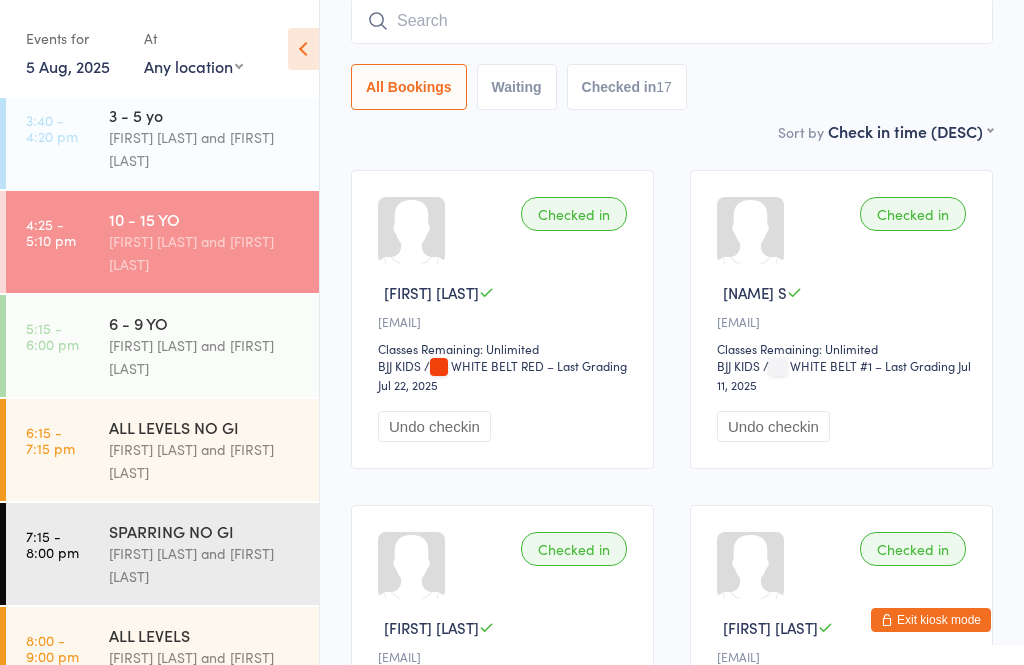 click at bounding box center (672, 21) 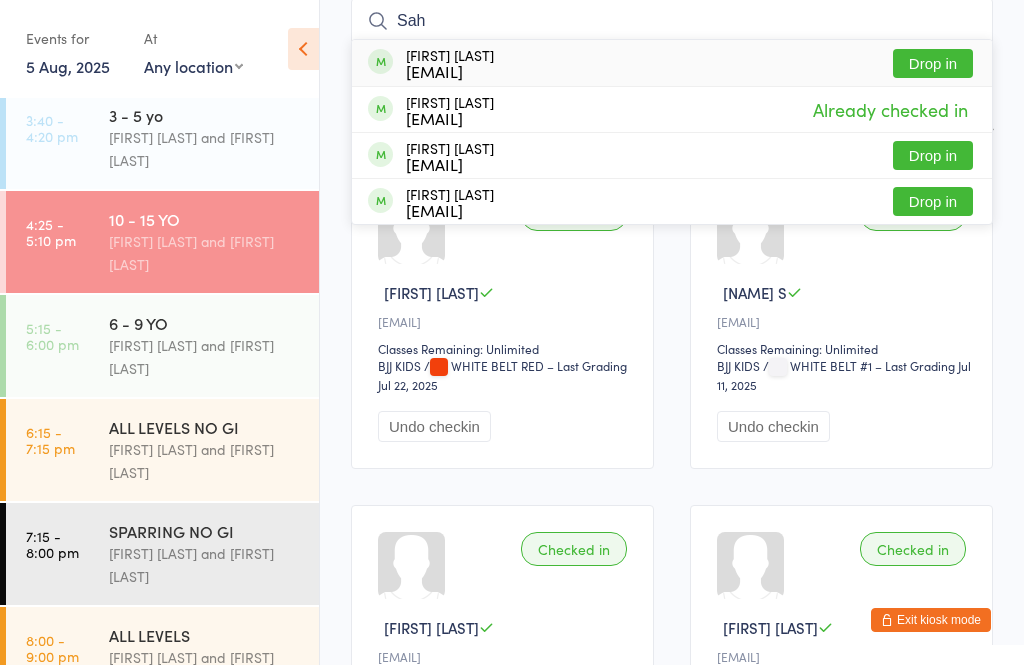 type on "Sah" 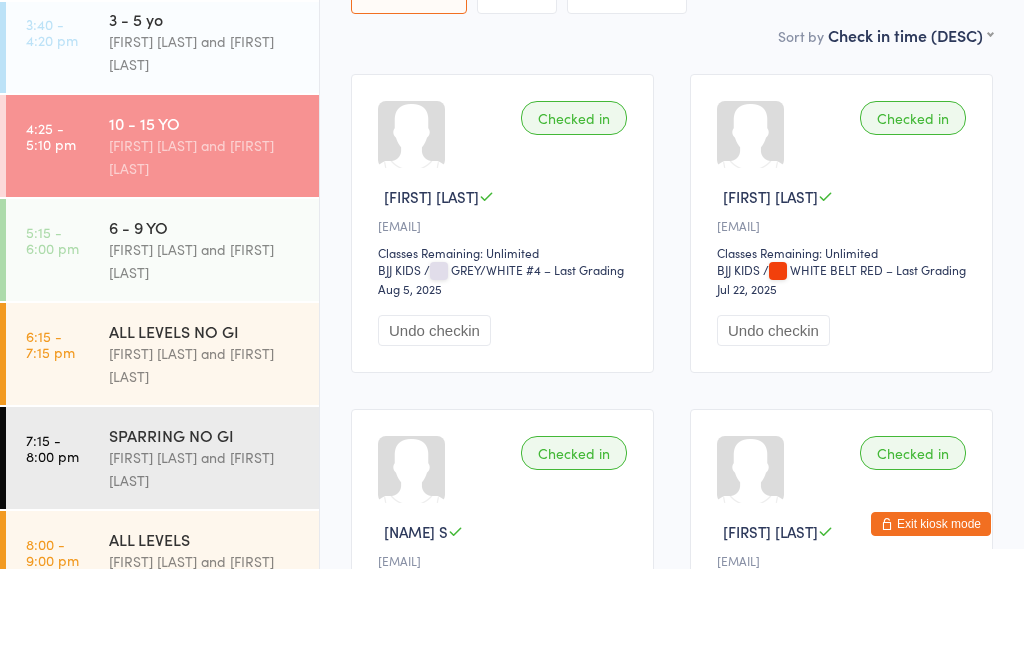 scroll, scrollTop: 0, scrollLeft: 0, axis: both 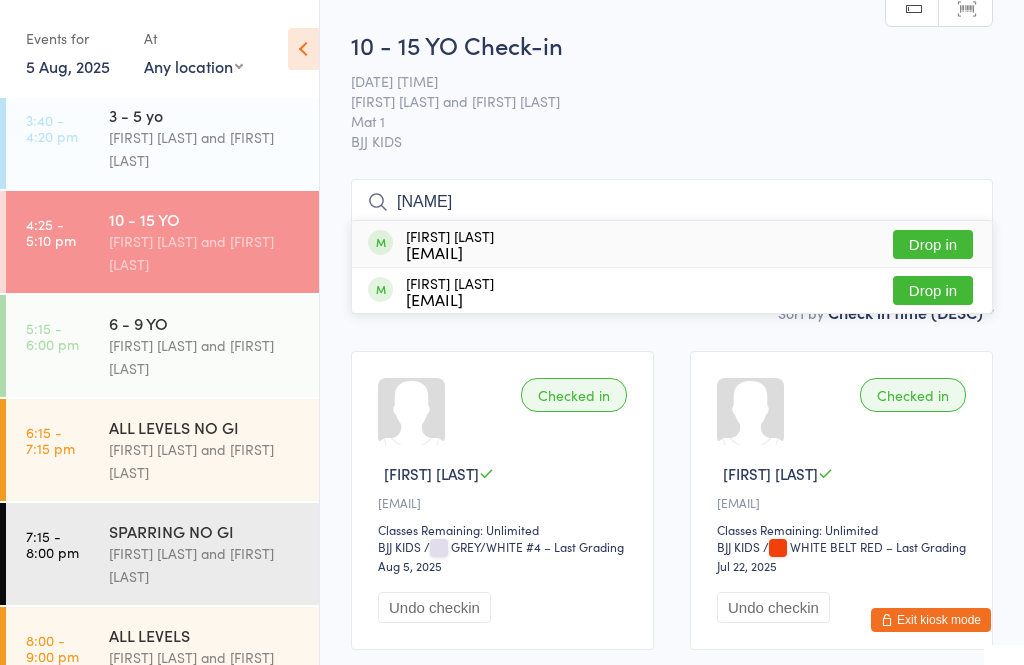 type on "[NAME]" 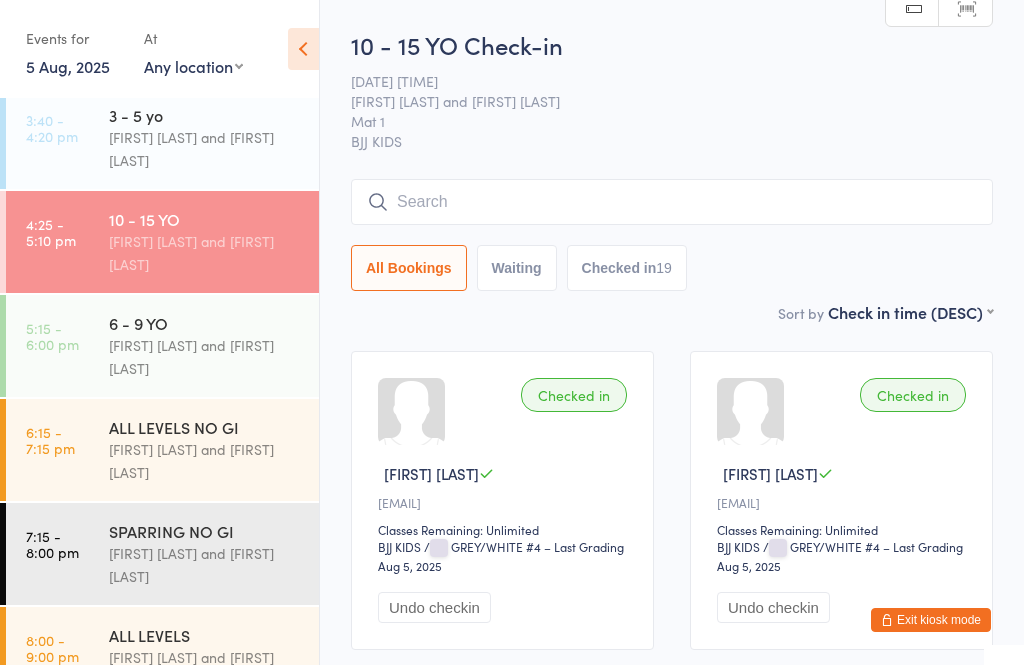 click on "5:15 - 6:00 pm" at bounding box center [52, 336] 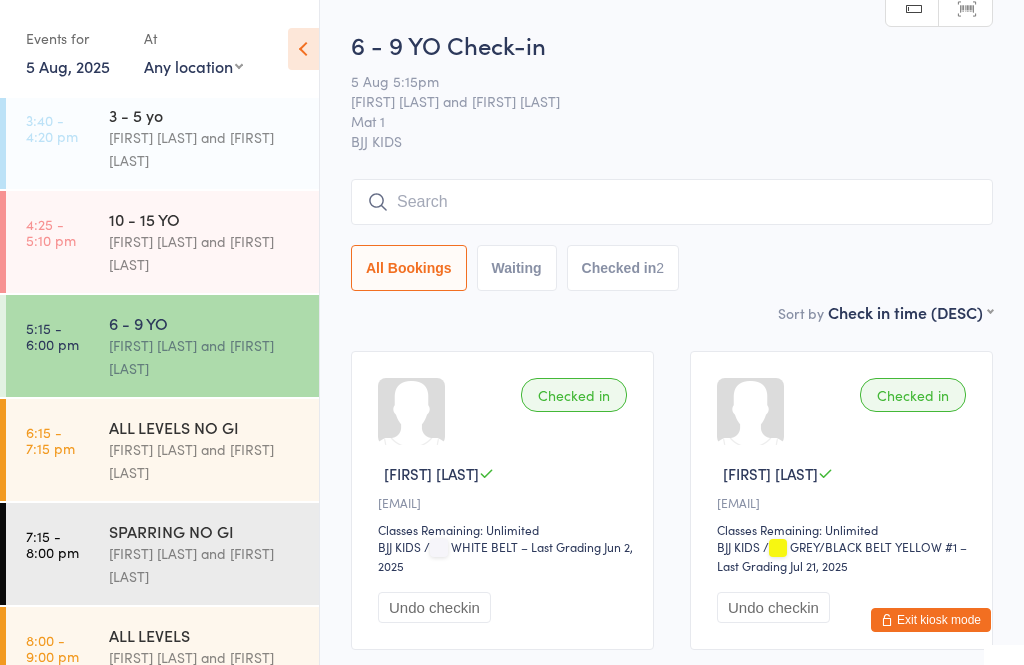click at bounding box center (672, 202) 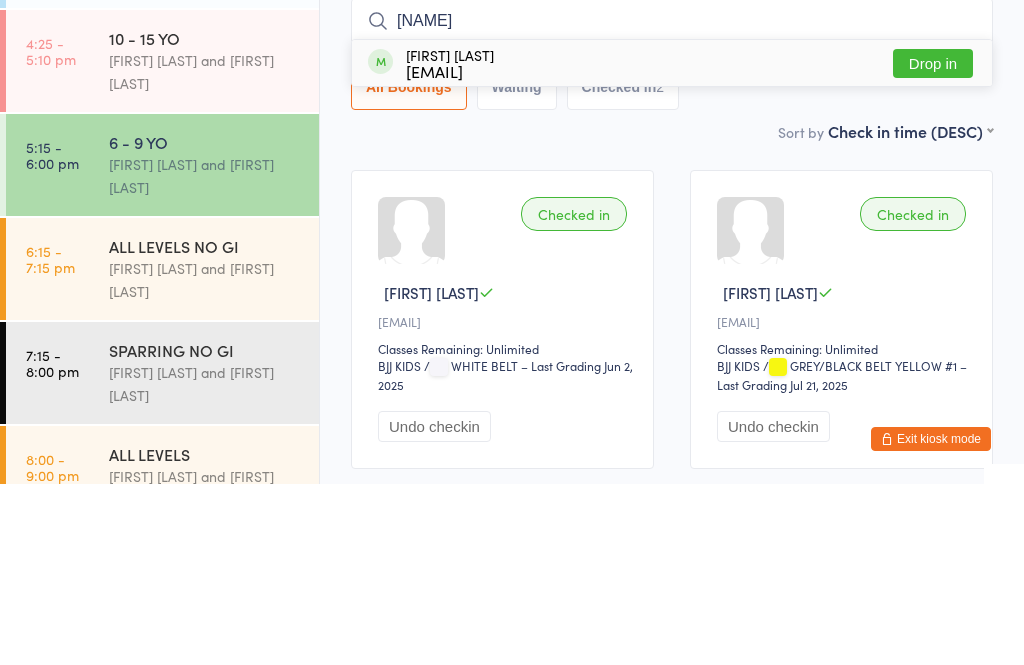type on "[NAME]" 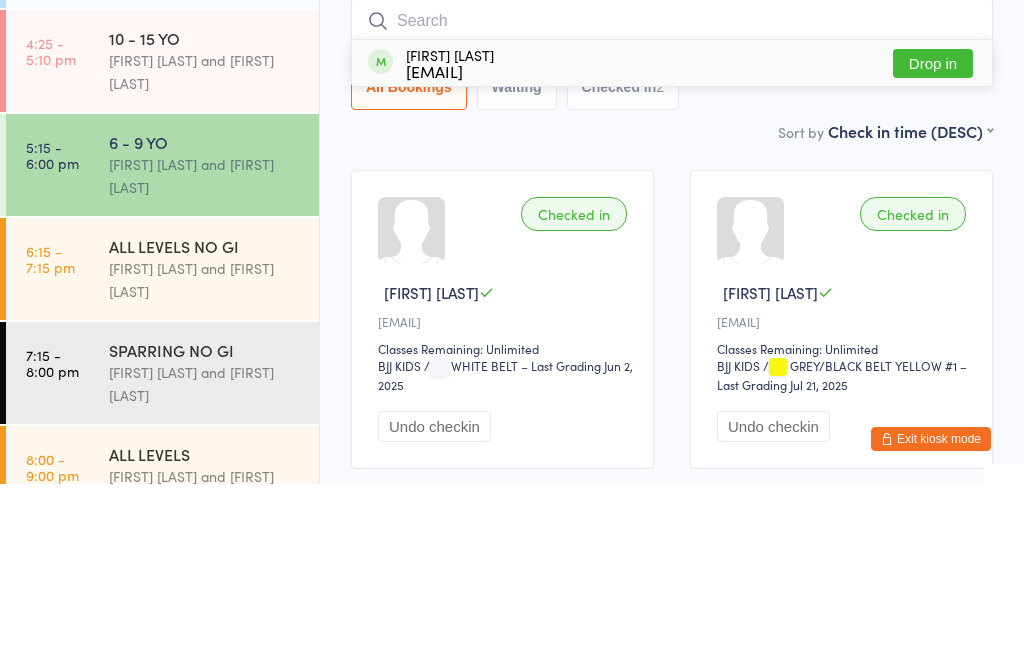 scroll, scrollTop: 150, scrollLeft: 0, axis: vertical 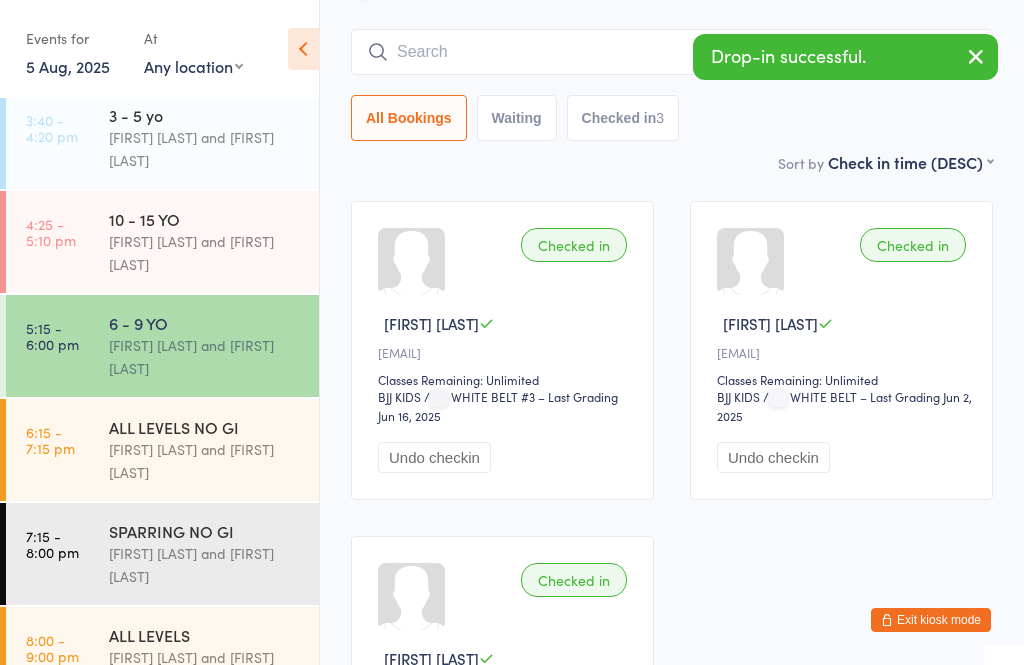 click at bounding box center [672, 52] 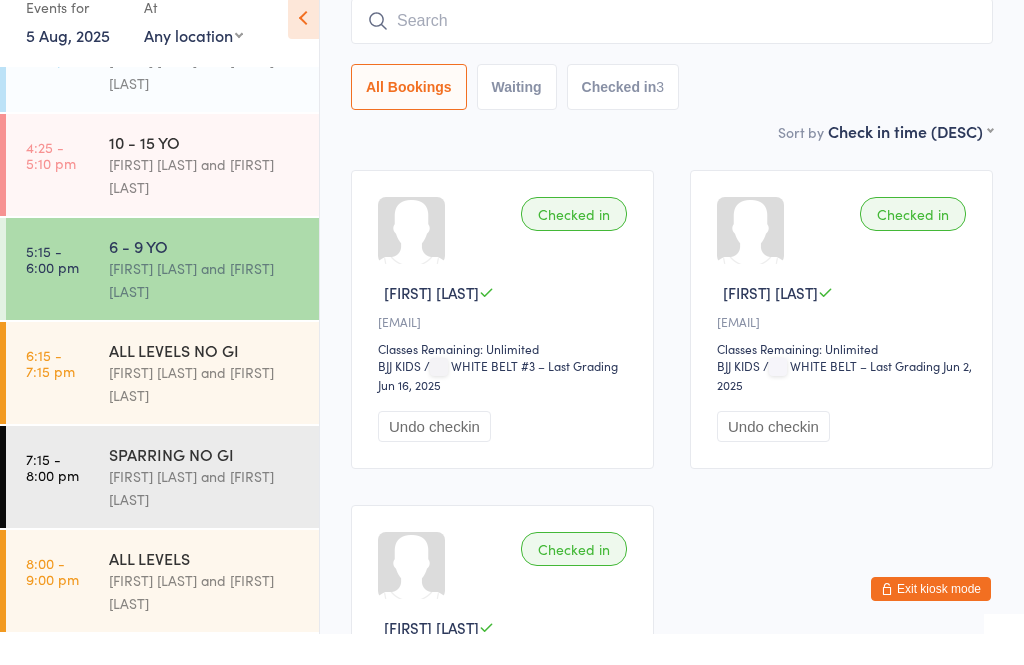 scroll, scrollTop: 578, scrollLeft: 0, axis: vertical 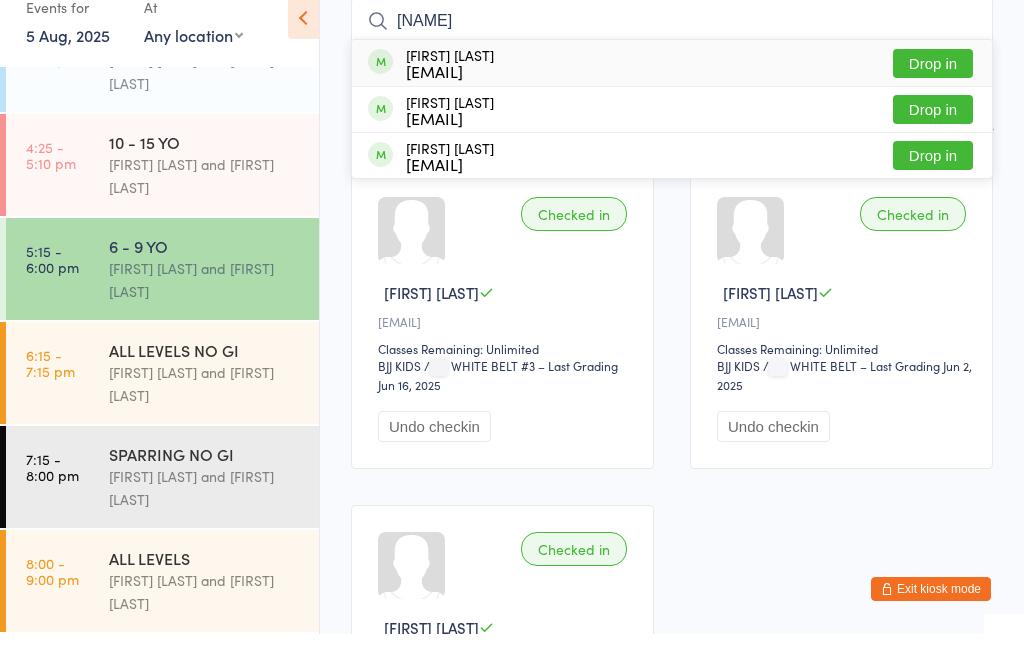 type on "[NAME]" 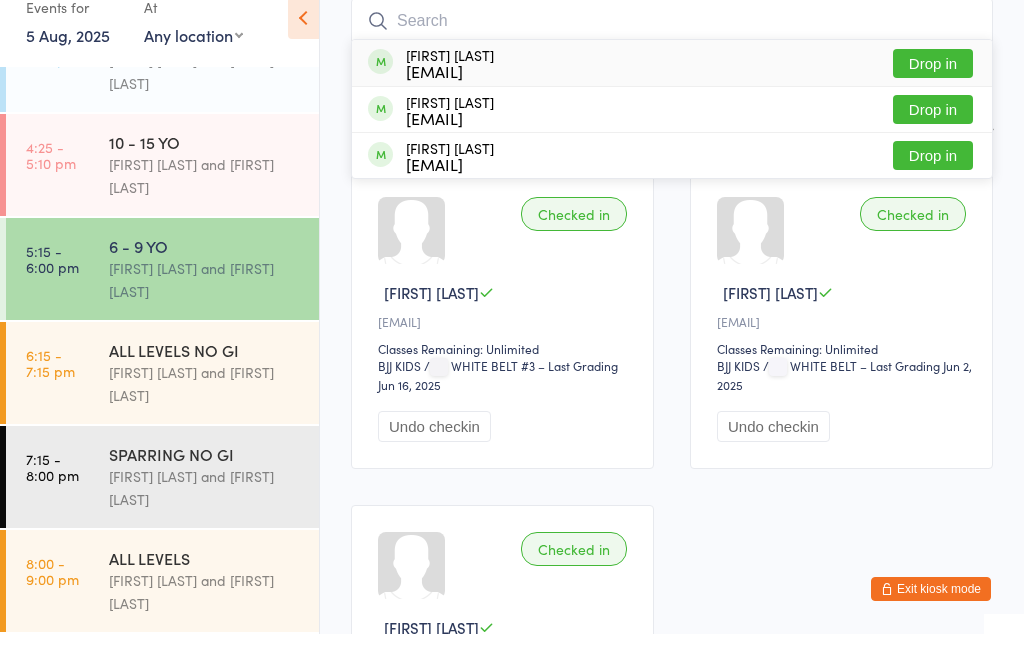scroll, scrollTop: 181, scrollLeft: 0, axis: vertical 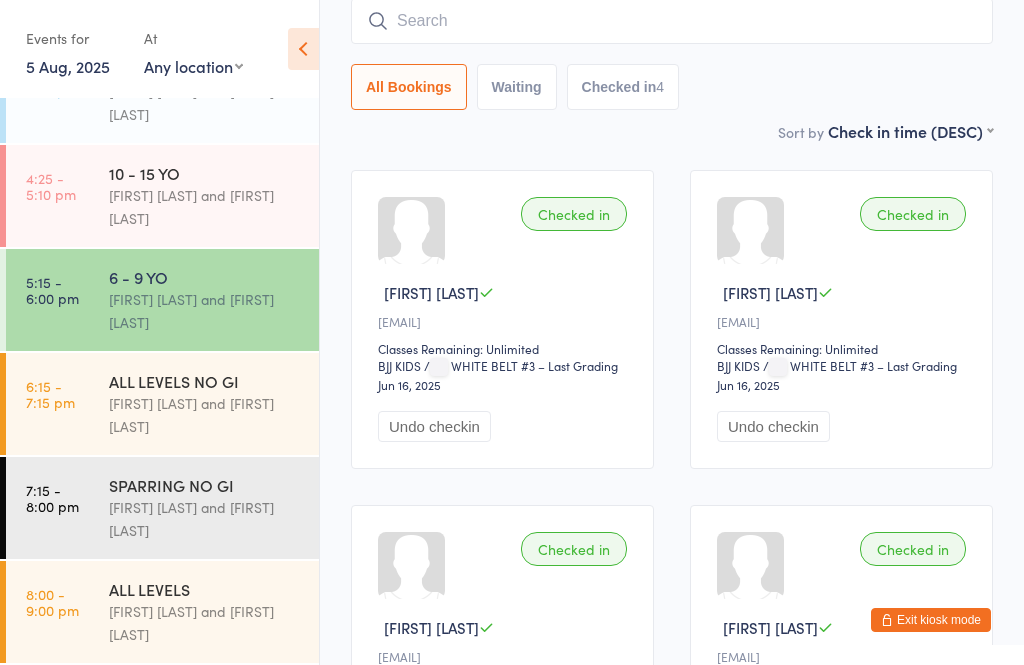 click at bounding box center (672, 21) 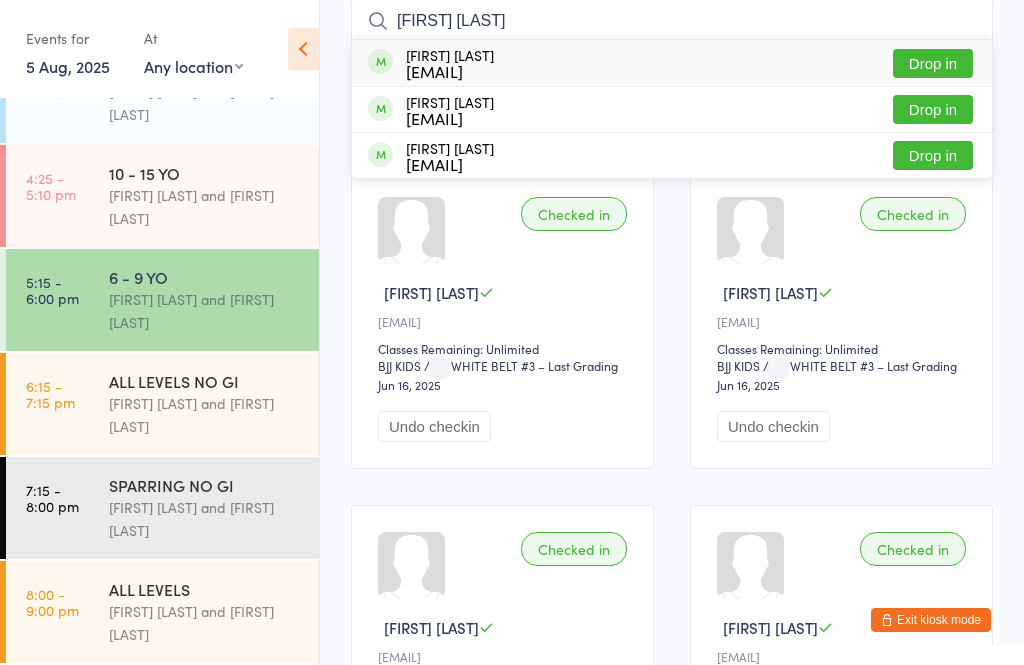type on "[FIRST] [LAST]" 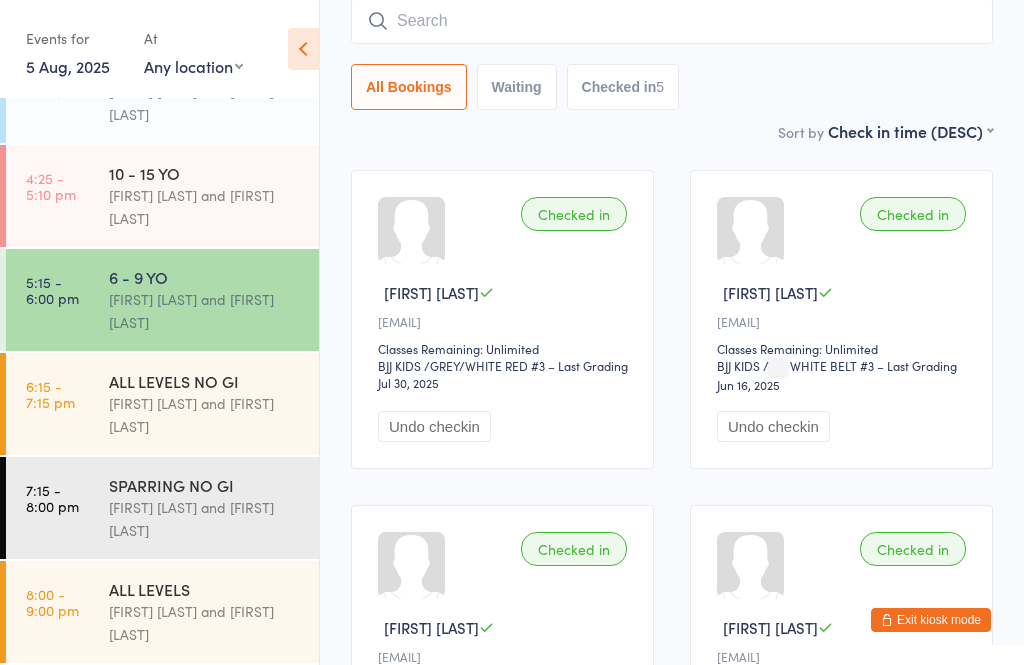 click on "[FIRST] [LAST] and [FIRST] [LAST]" at bounding box center (205, 311) 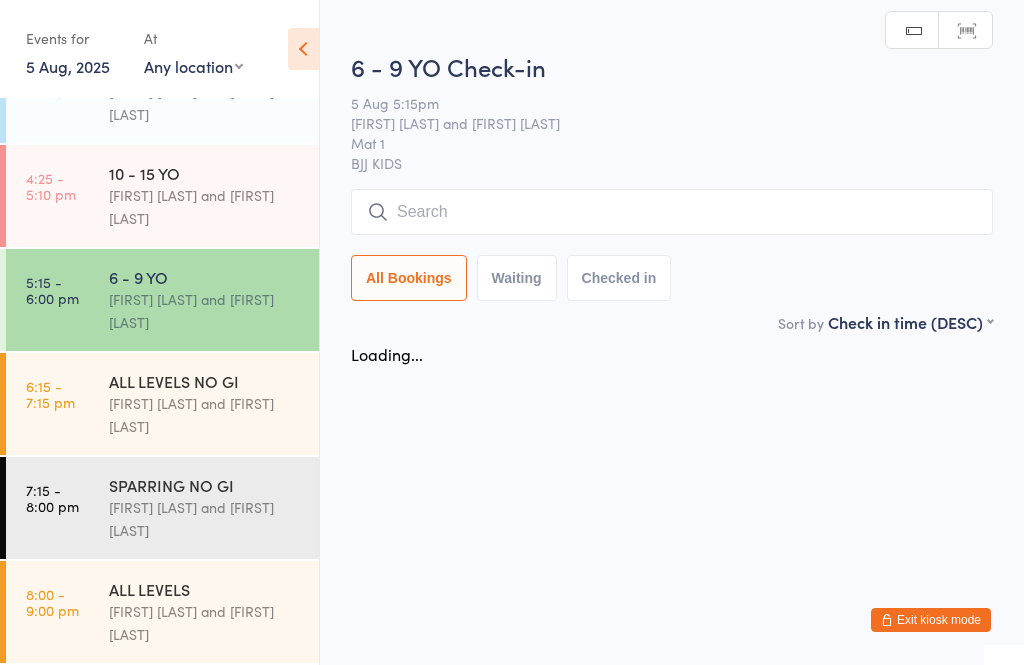 scroll, scrollTop: 0, scrollLeft: 0, axis: both 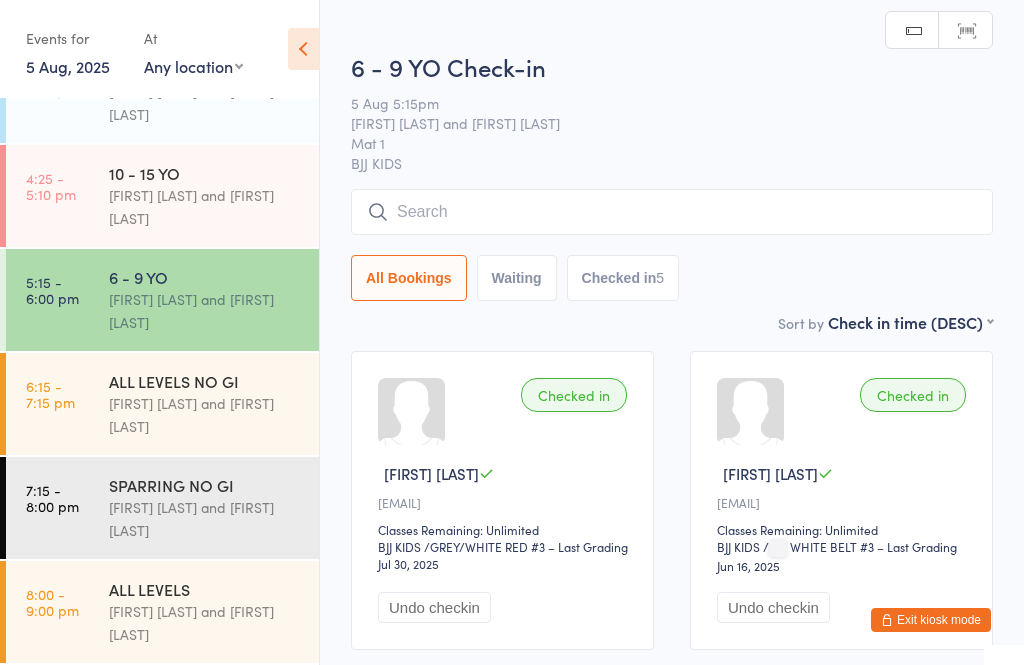 click at bounding box center (672, 212) 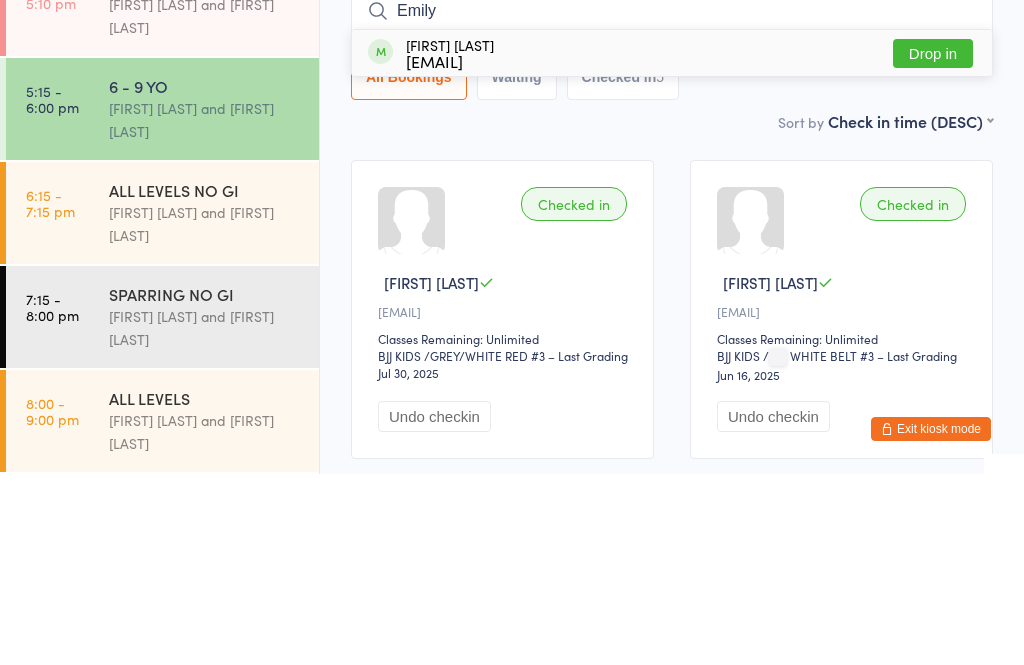 type on "Emily" 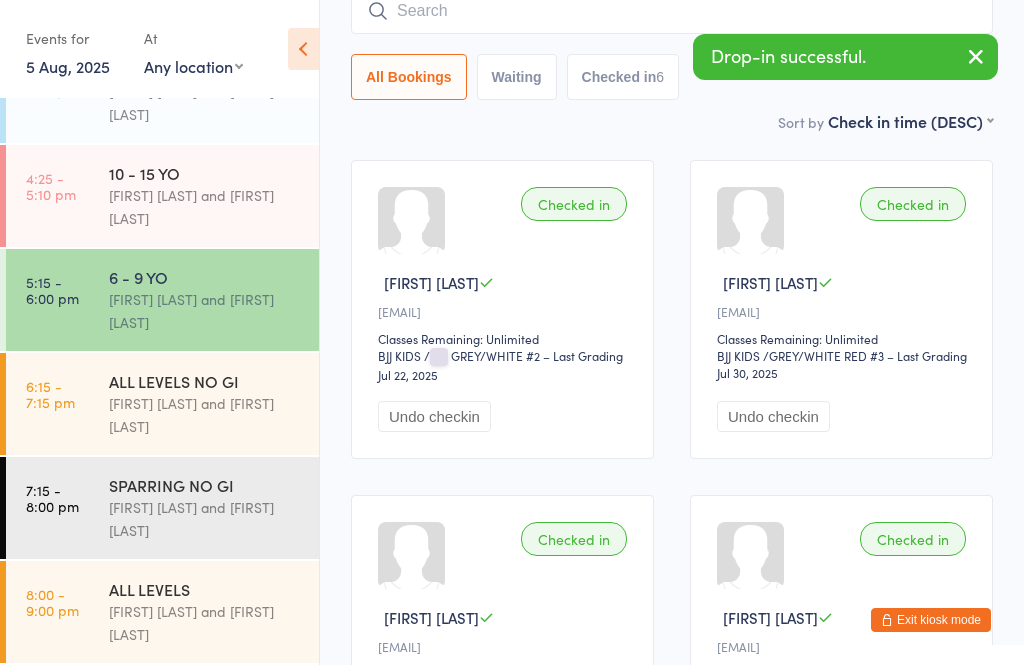 scroll, scrollTop: 233, scrollLeft: 0, axis: vertical 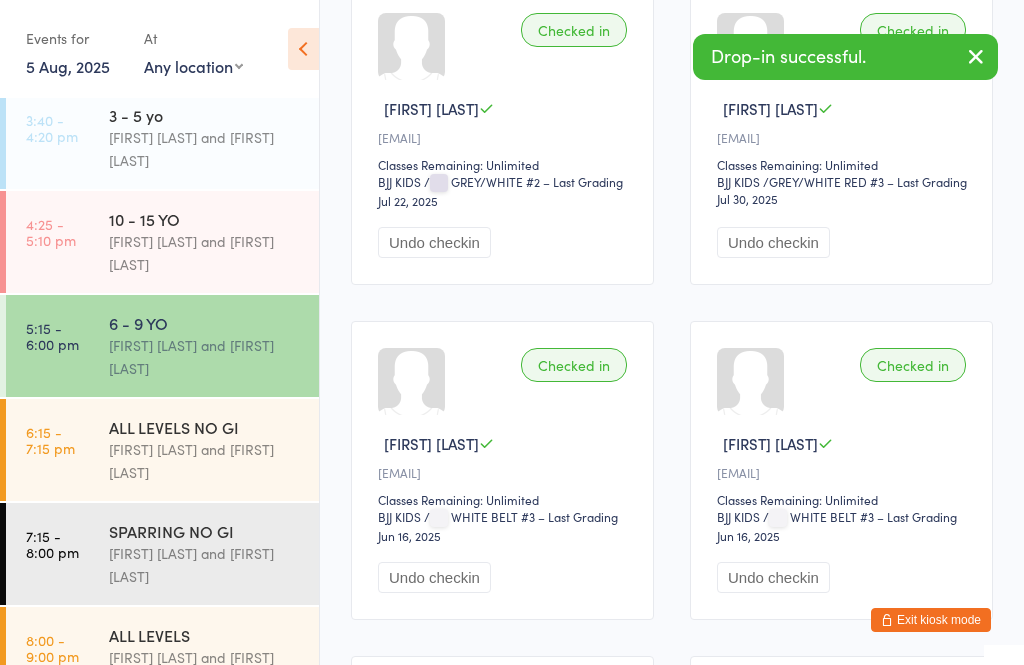 click on "[FIRST] [LAST] and [FIRST] [LAST]" at bounding box center [205, 253] 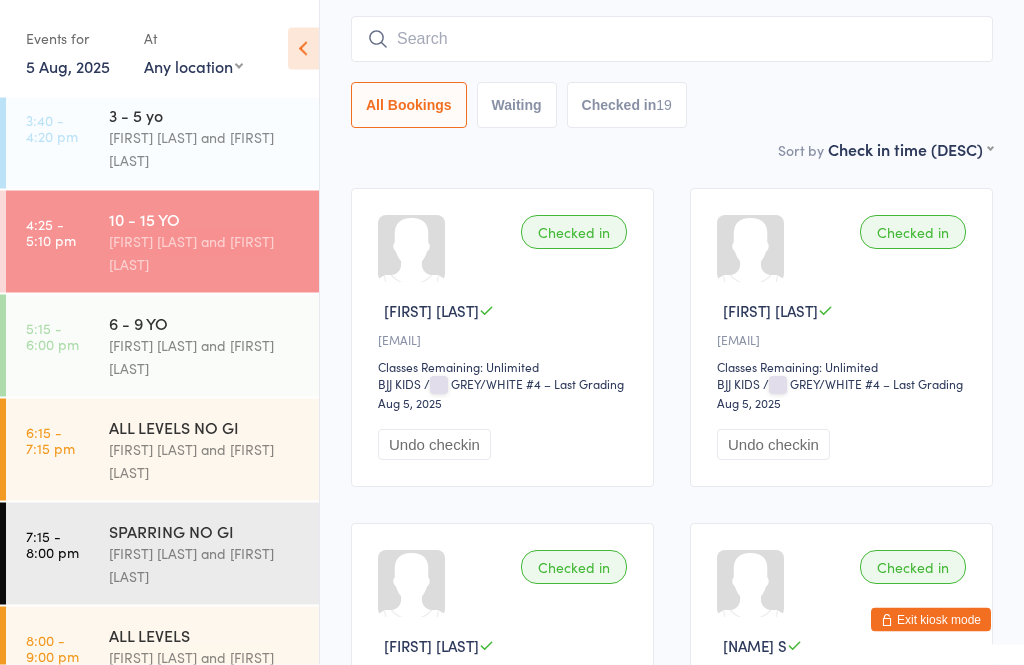 scroll, scrollTop: 163, scrollLeft: 0, axis: vertical 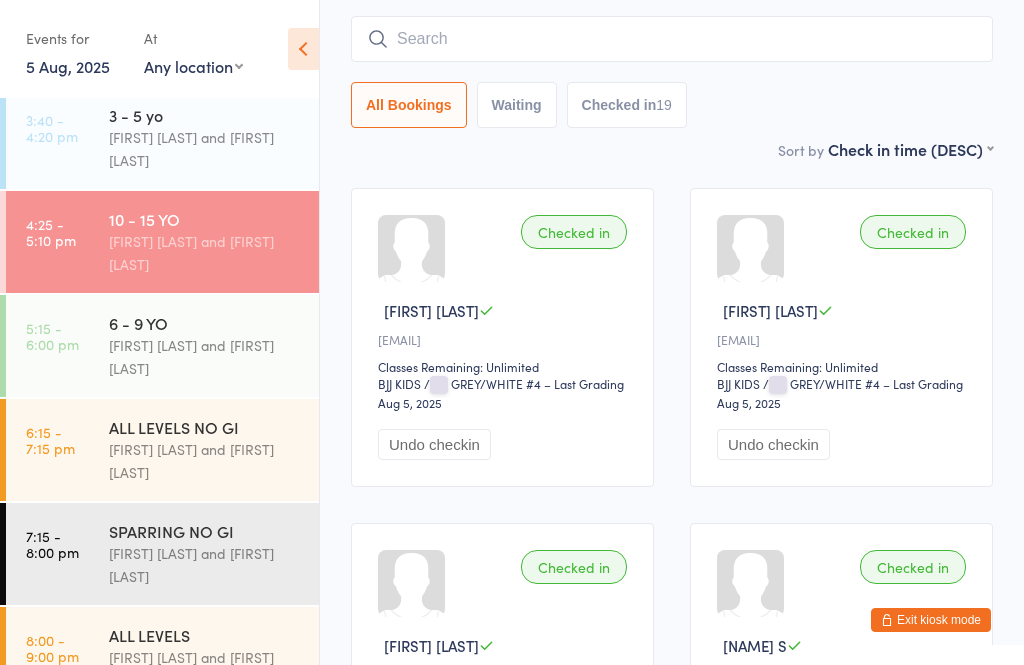 click at bounding box center [672, 39] 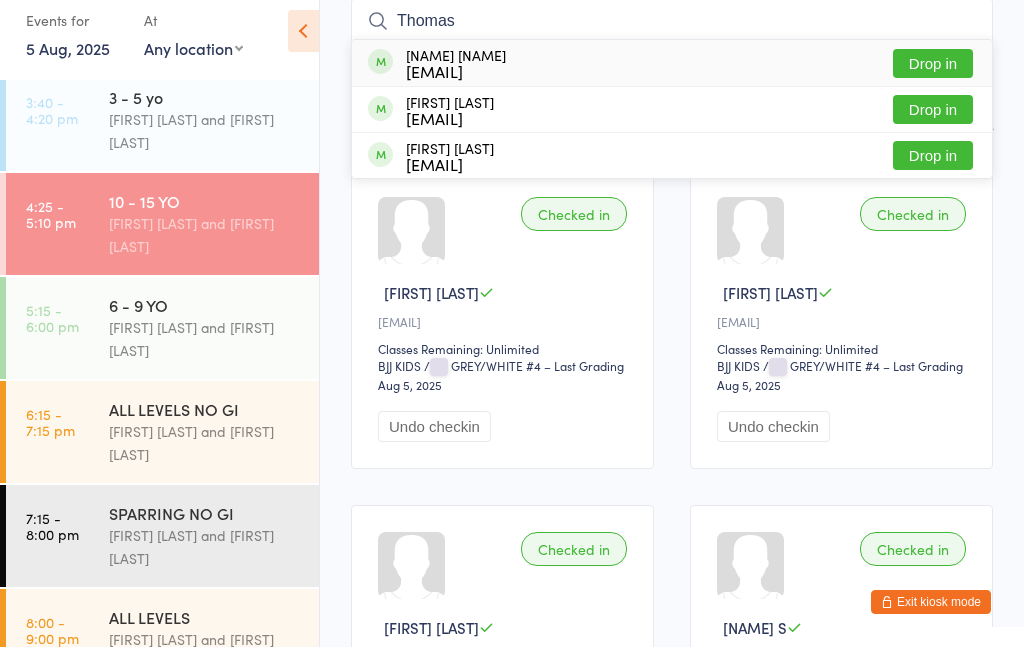 type on "Thomas" 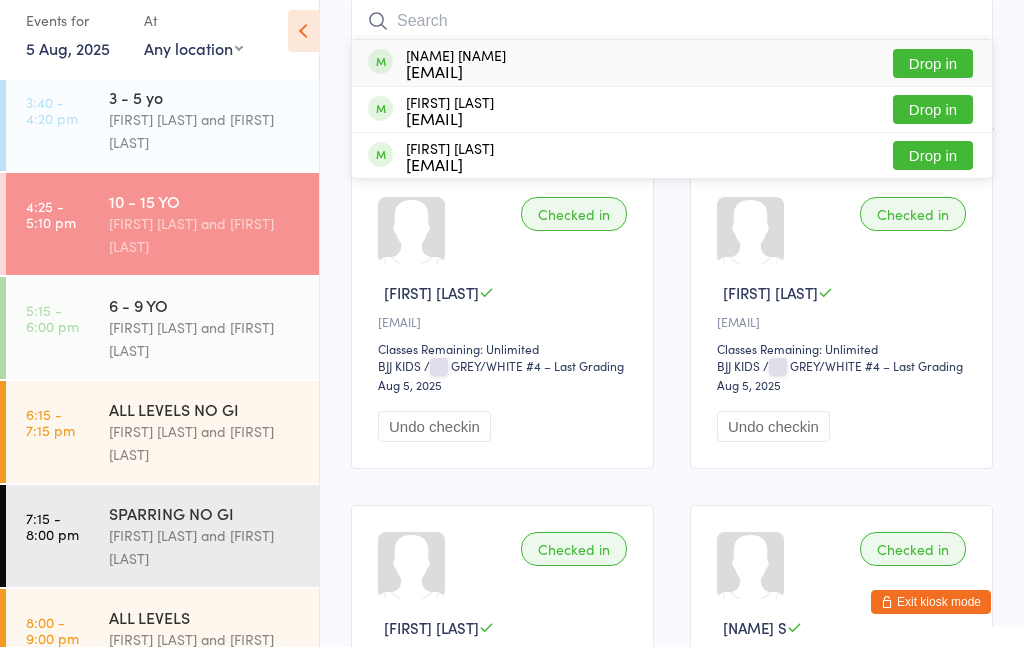 scroll, scrollTop: 181, scrollLeft: 0, axis: vertical 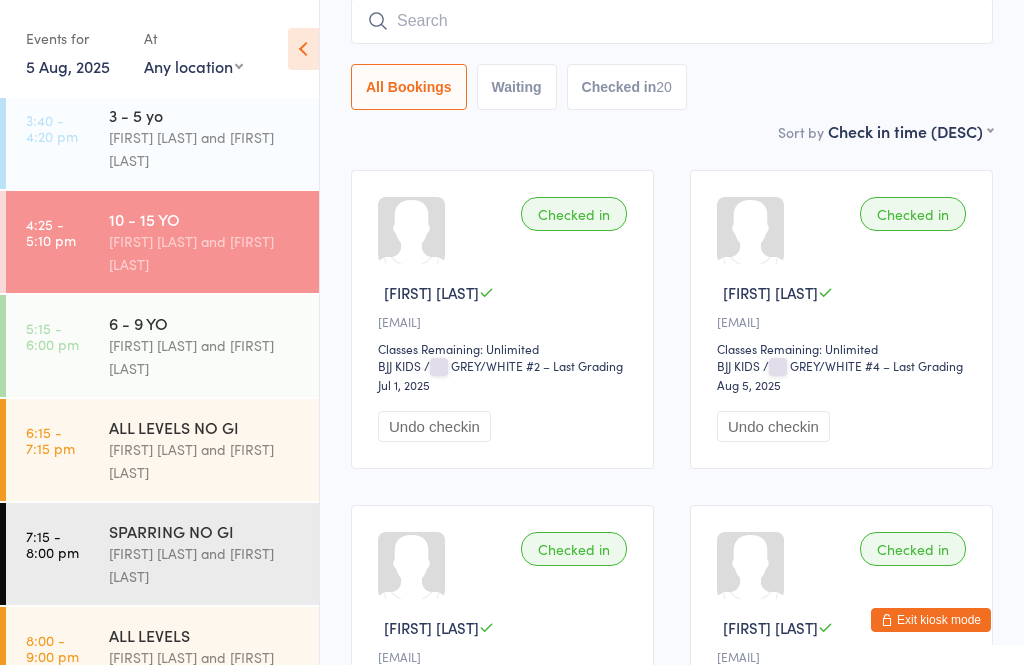 click on "Classes Remaining: Unlimited" at bounding box center (505, 683) 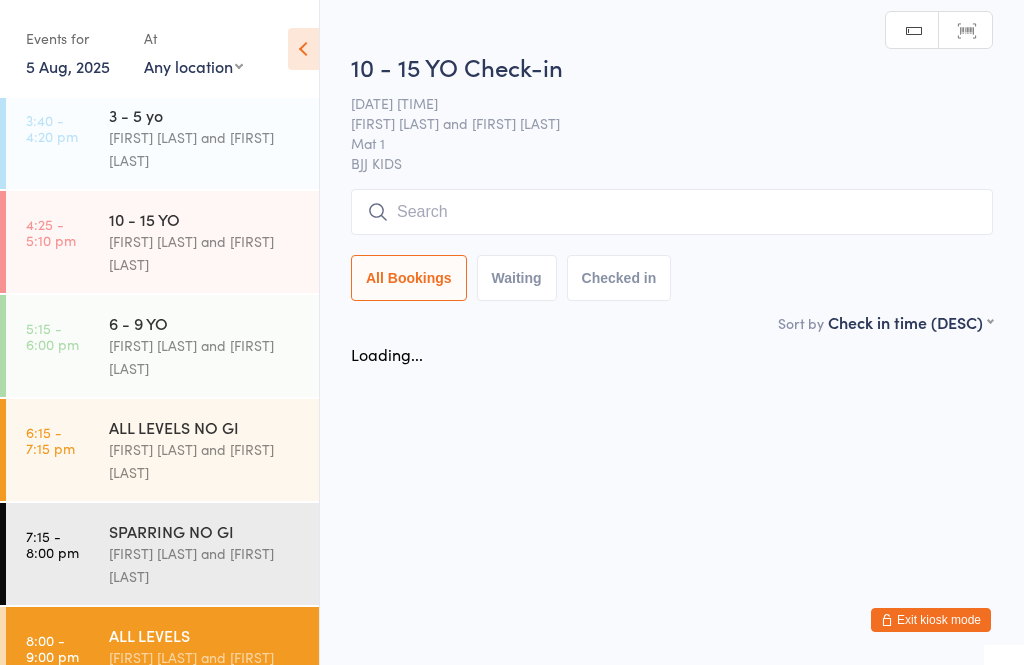 scroll, scrollTop: 0, scrollLeft: 0, axis: both 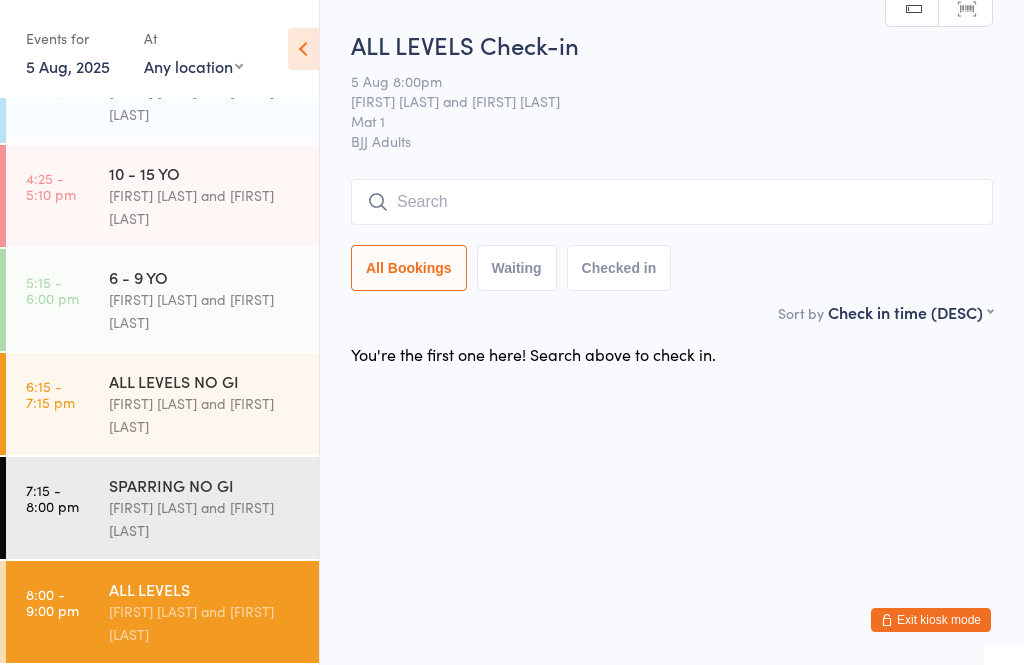 click on "ALL LEVELS NO GI" at bounding box center [205, 381] 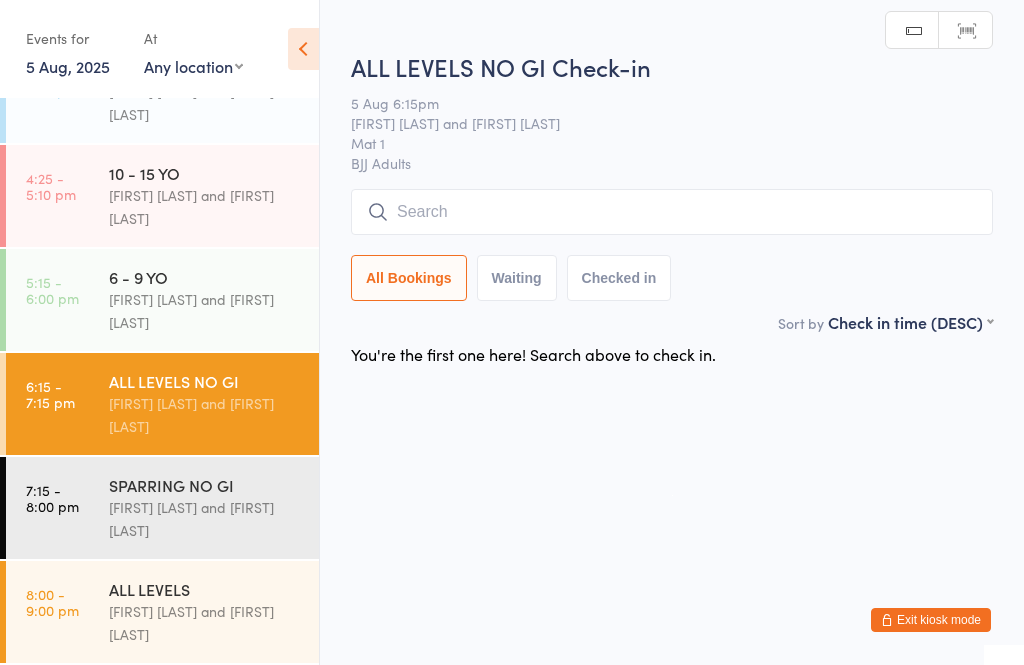 click at bounding box center (672, 212) 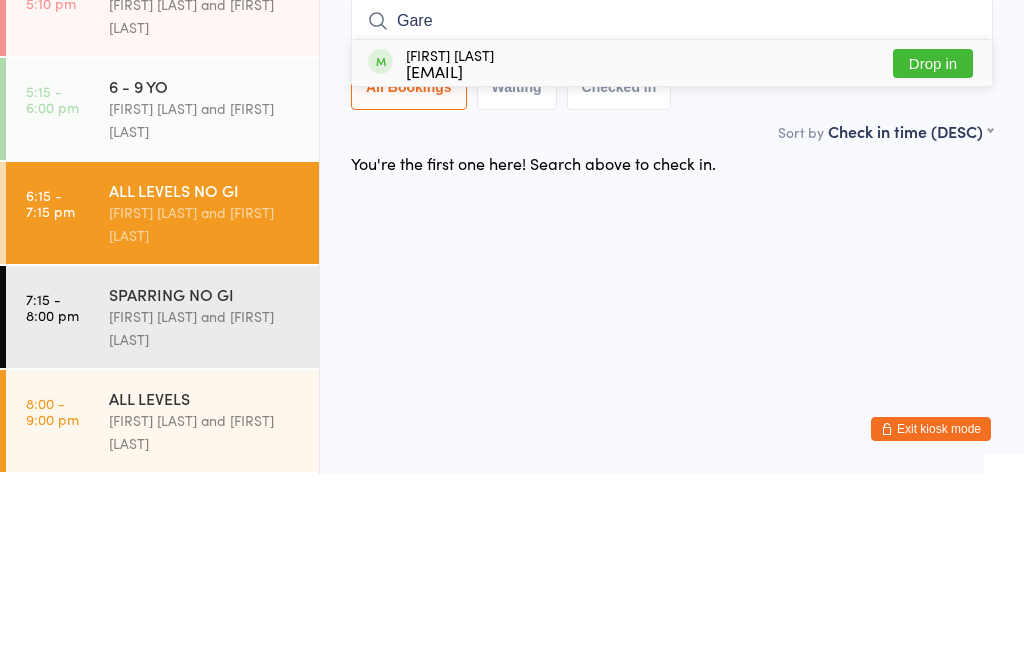 type on "Gare" 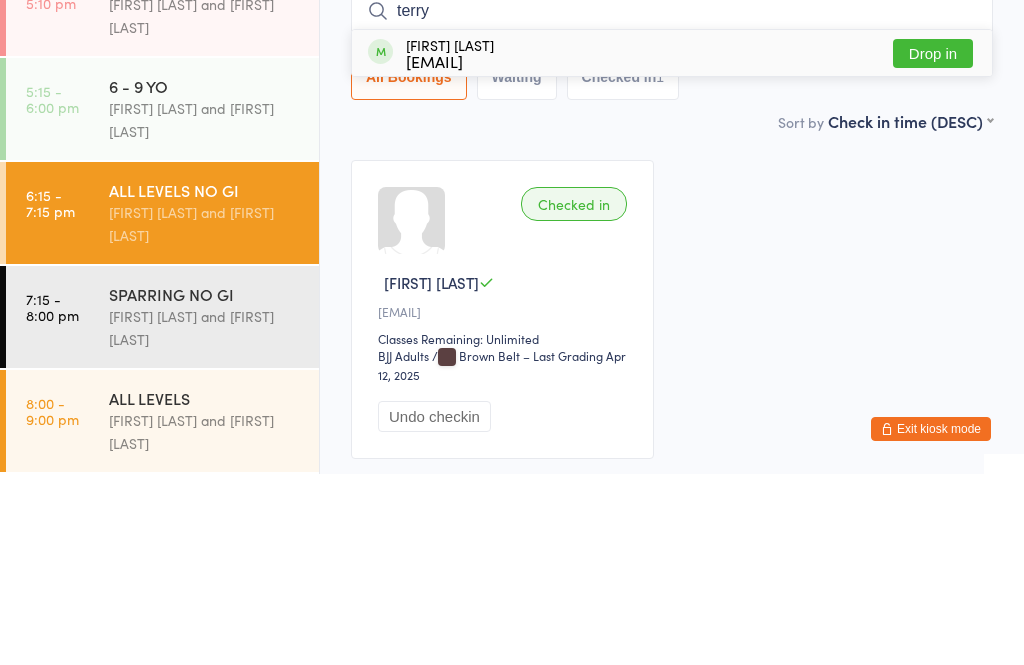 type on "terry" 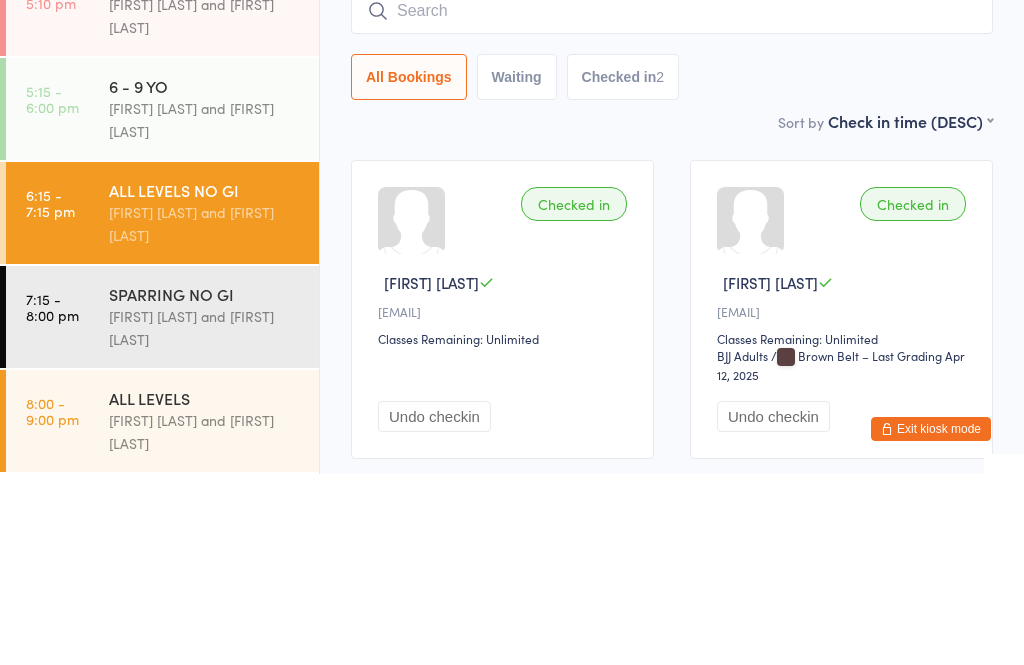 scroll, scrollTop: 578, scrollLeft: 0, axis: vertical 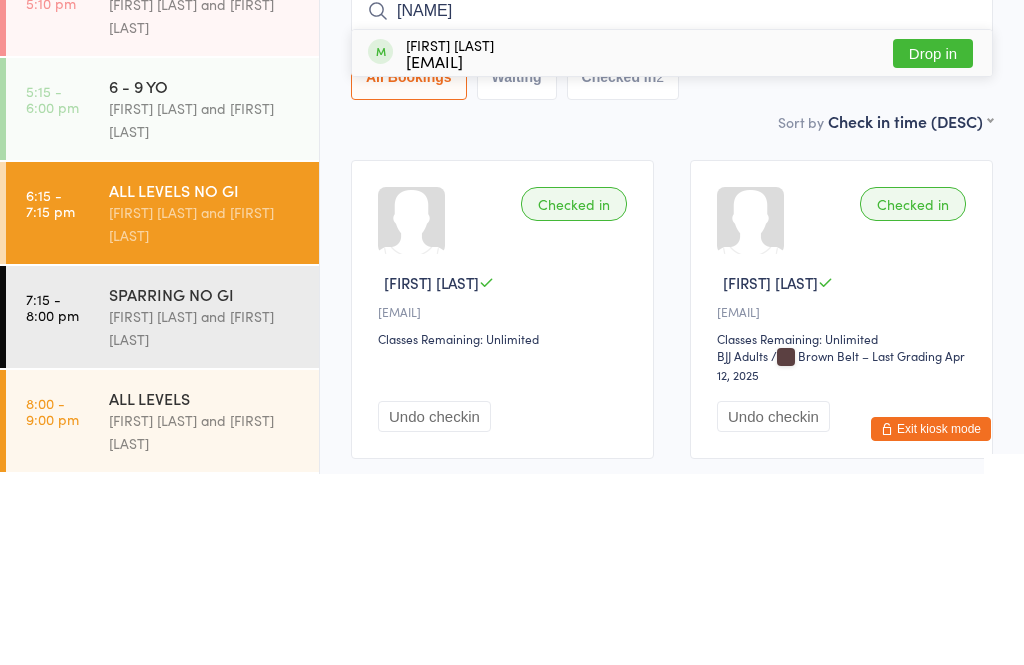 type on "[NAME]" 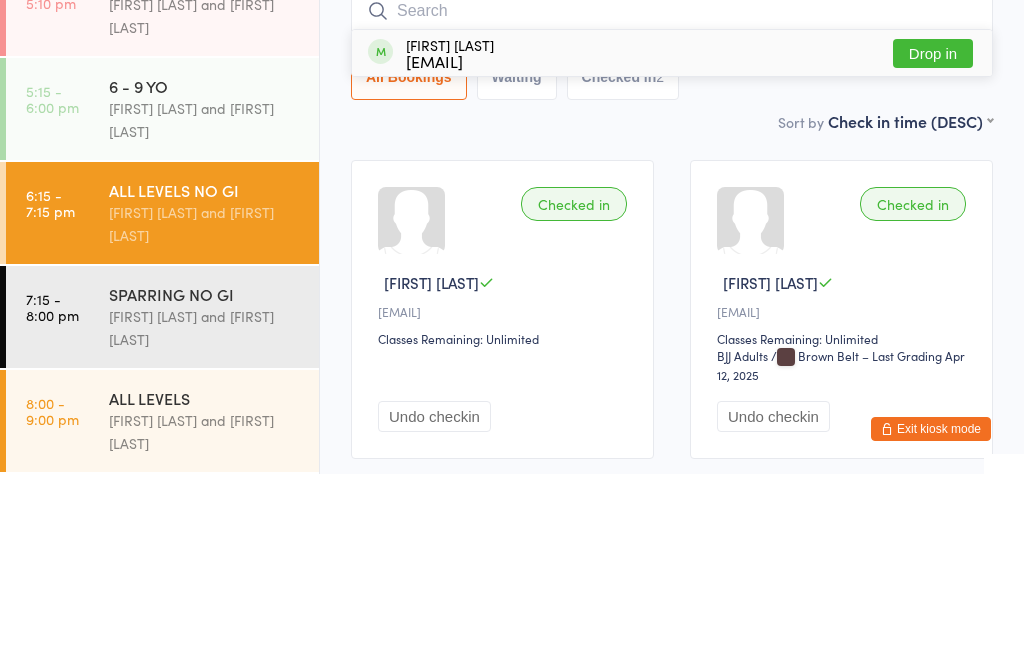 scroll, scrollTop: 150, scrollLeft: 0, axis: vertical 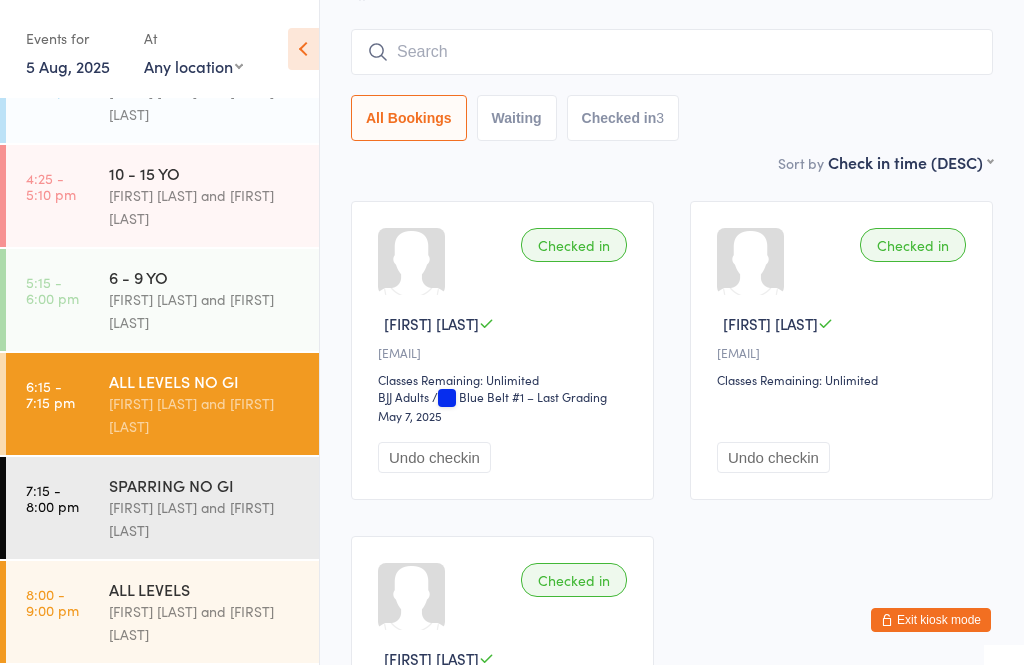 click at bounding box center [672, 52] 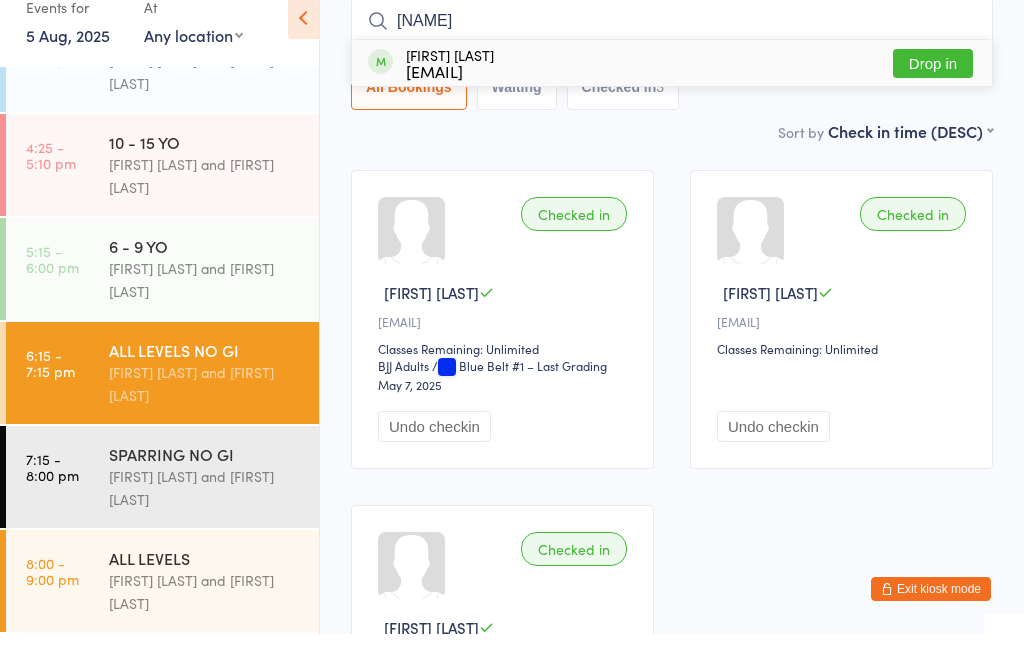 type on "[NAME]" 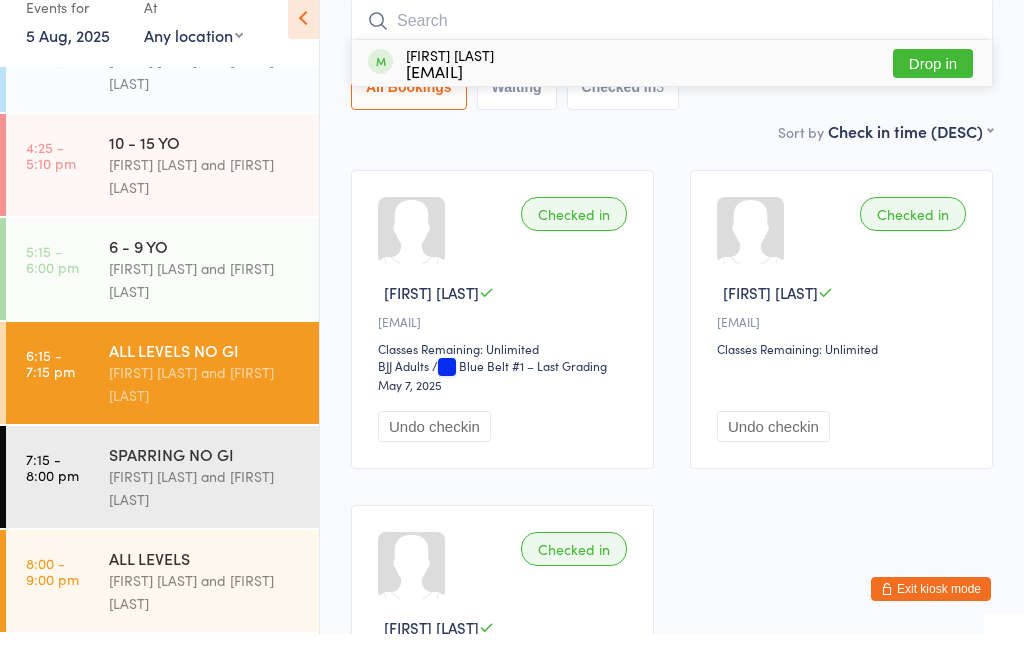 scroll, scrollTop: 181, scrollLeft: 0, axis: vertical 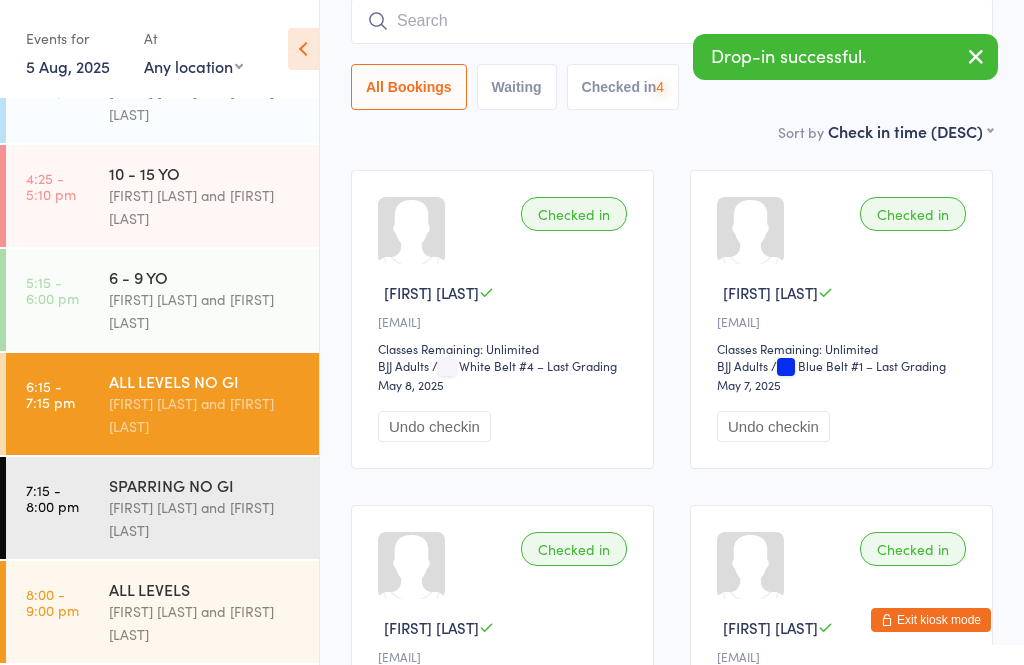 click on "[TIME] SPARRING NO GI [FIRST] [LAST] and [FIRST] [LAST]" at bounding box center (162, 508) 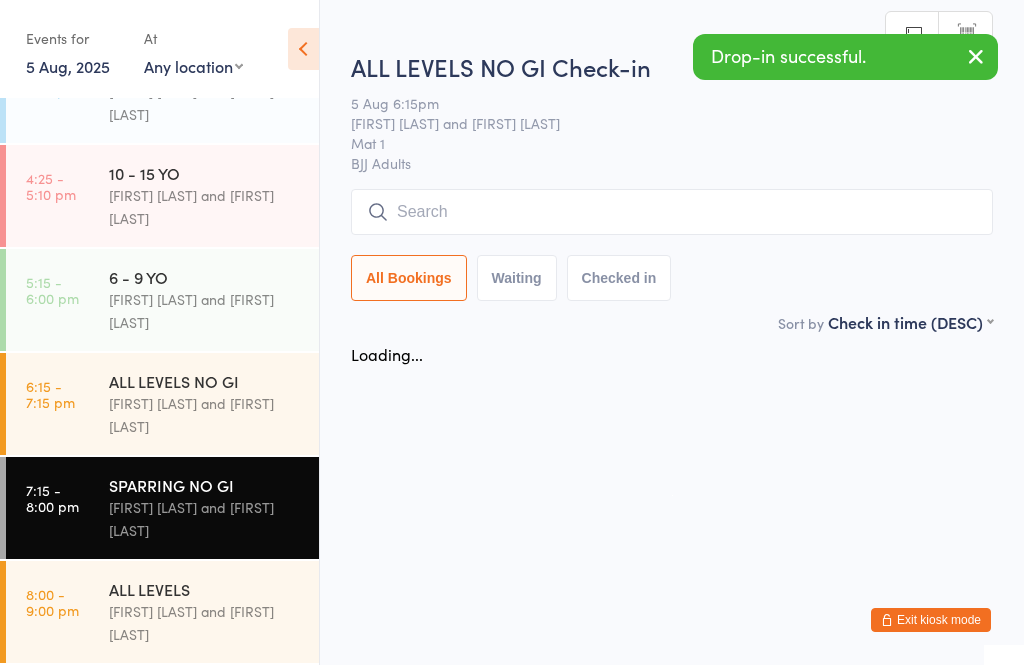 scroll, scrollTop: 0, scrollLeft: 0, axis: both 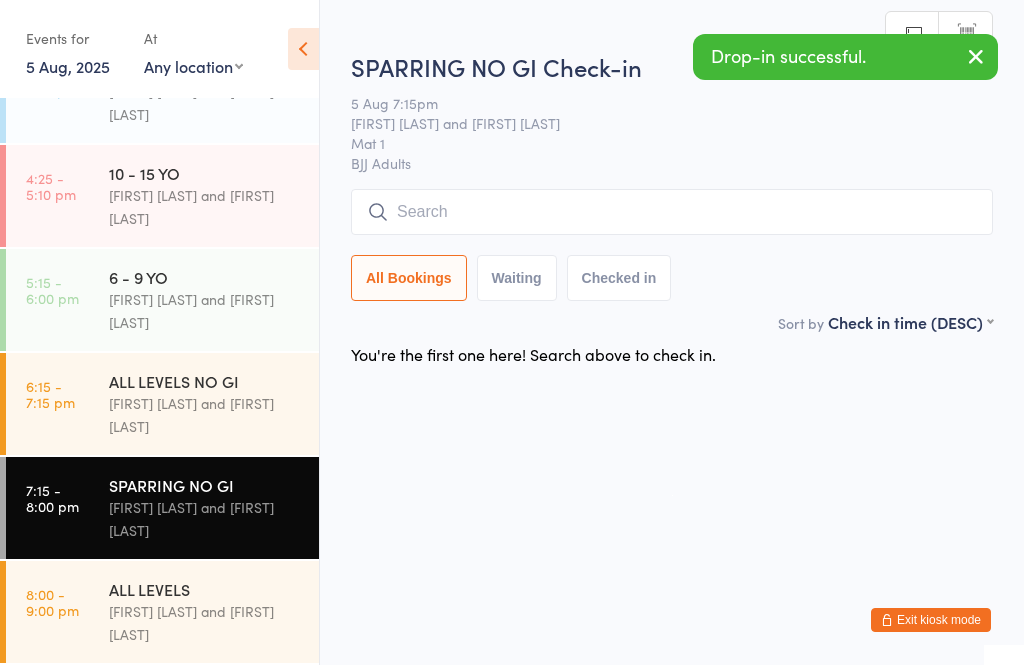click at bounding box center [672, 212] 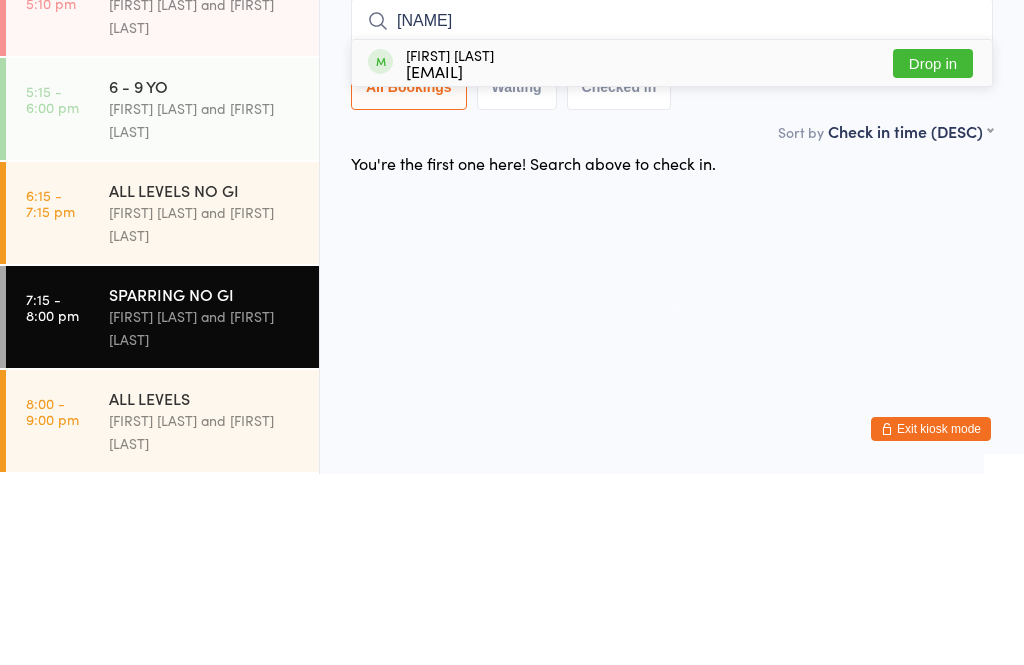 type on "[NAME]" 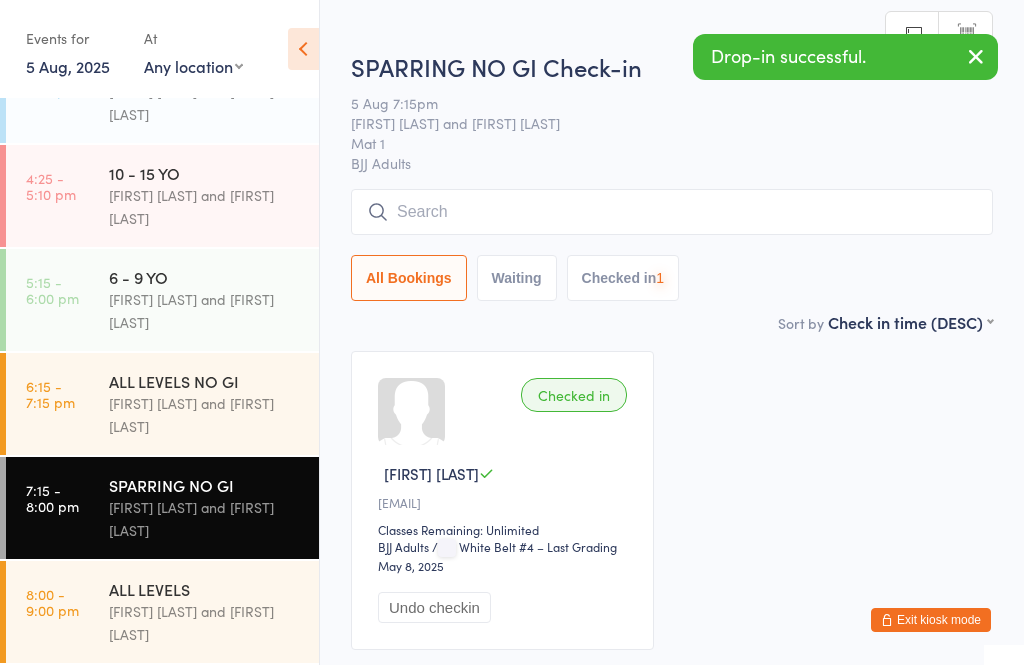 click on "[TIME] ALL LEVELS NO GI [FIRST] [LAST] and [FIRST] [LAST]" at bounding box center (162, 404) 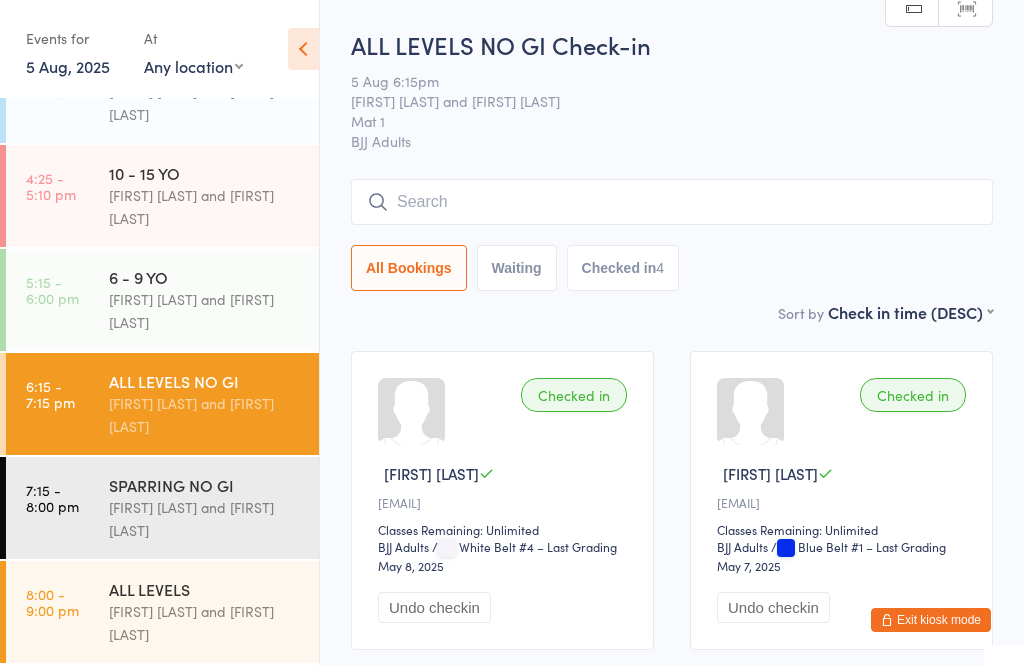 click on "[FIRST] [LAST] and [FIRST] [LAST]" at bounding box center (205, 311) 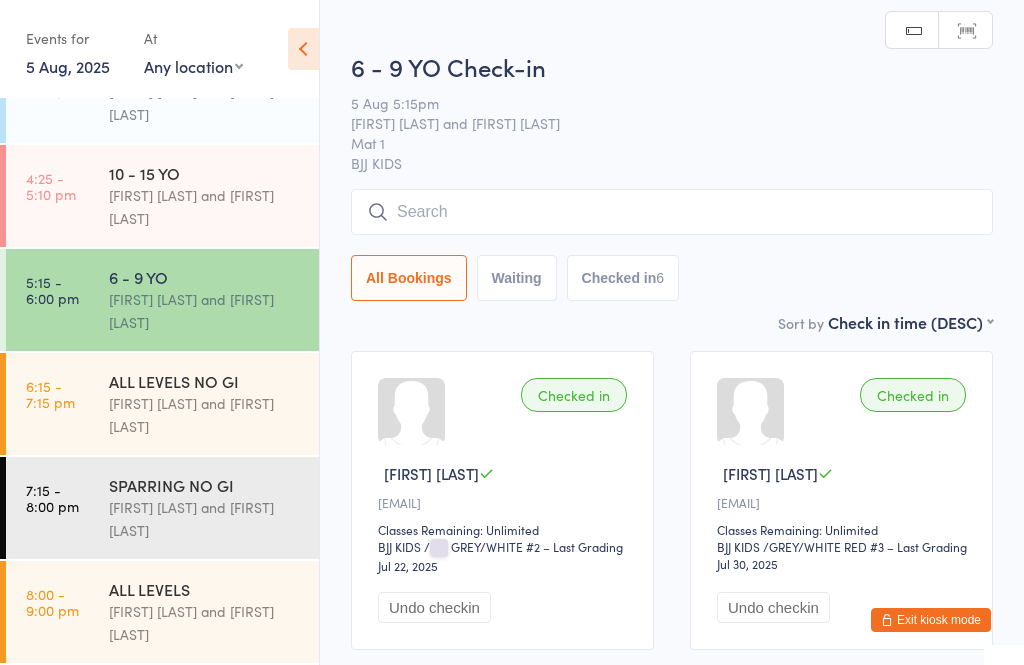 click at bounding box center (672, 212) 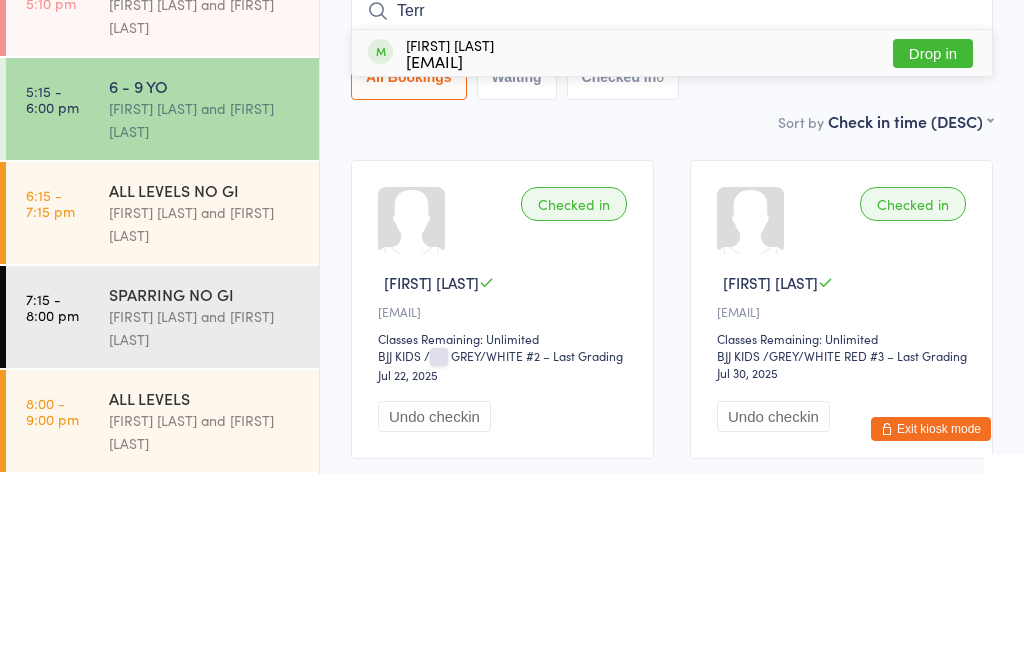 type on "Terr" 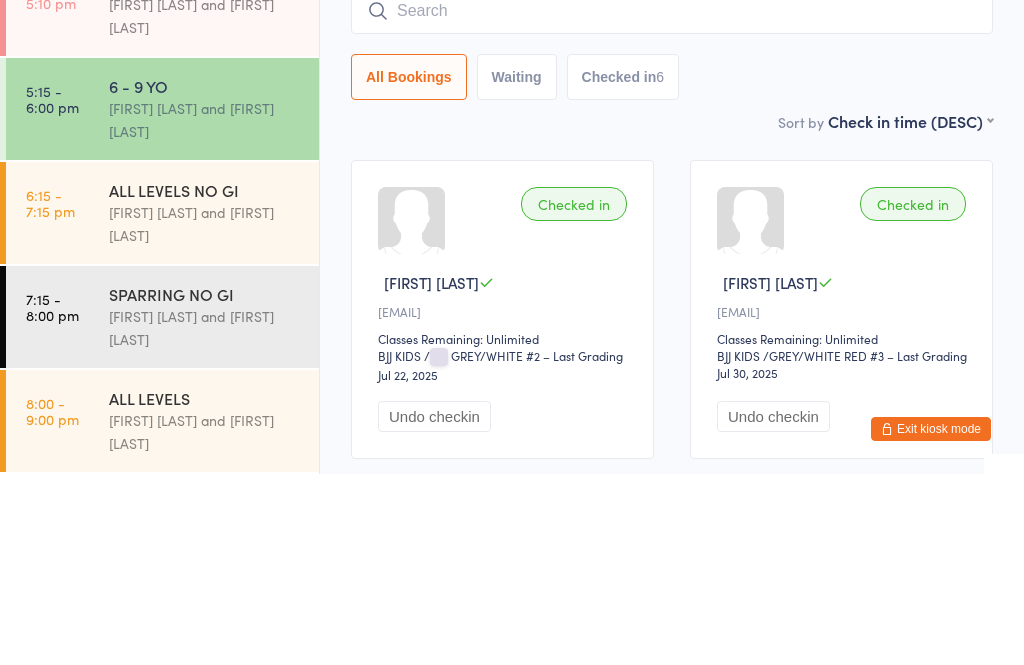 scroll, scrollTop: 191, scrollLeft: 0, axis: vertical 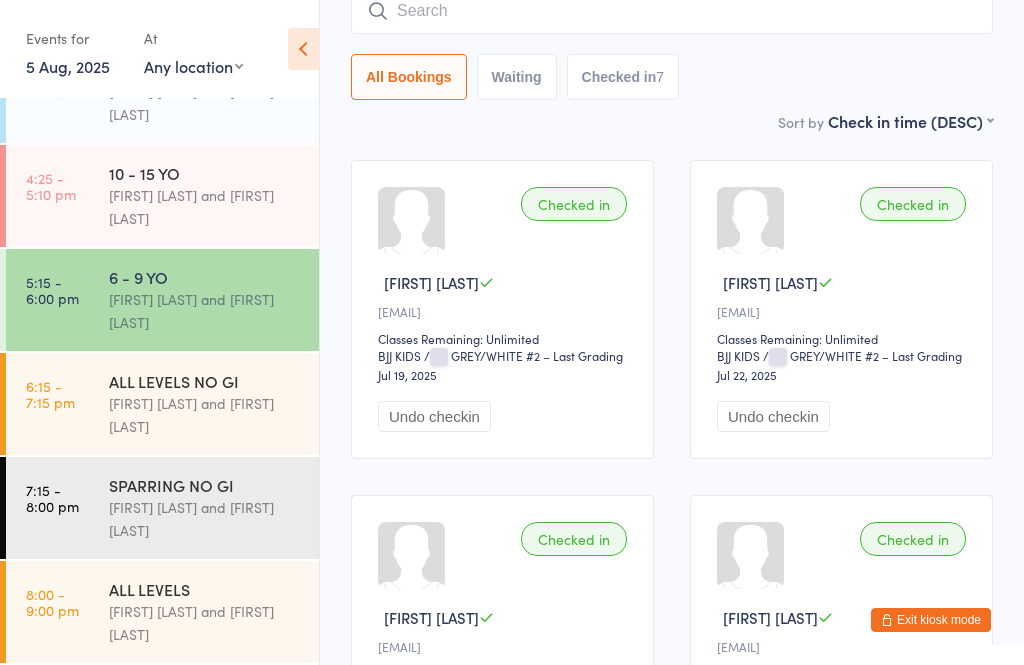 click on "ALL LEVELS NO GI" at bounding box center [205, 381] 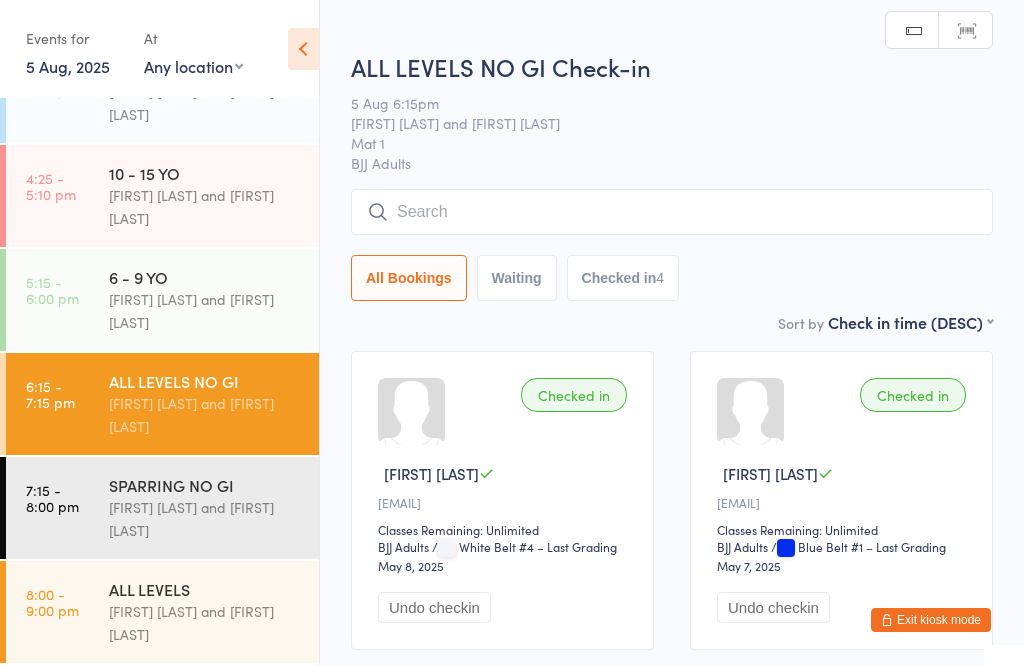 click at bounding box center [672, 212] 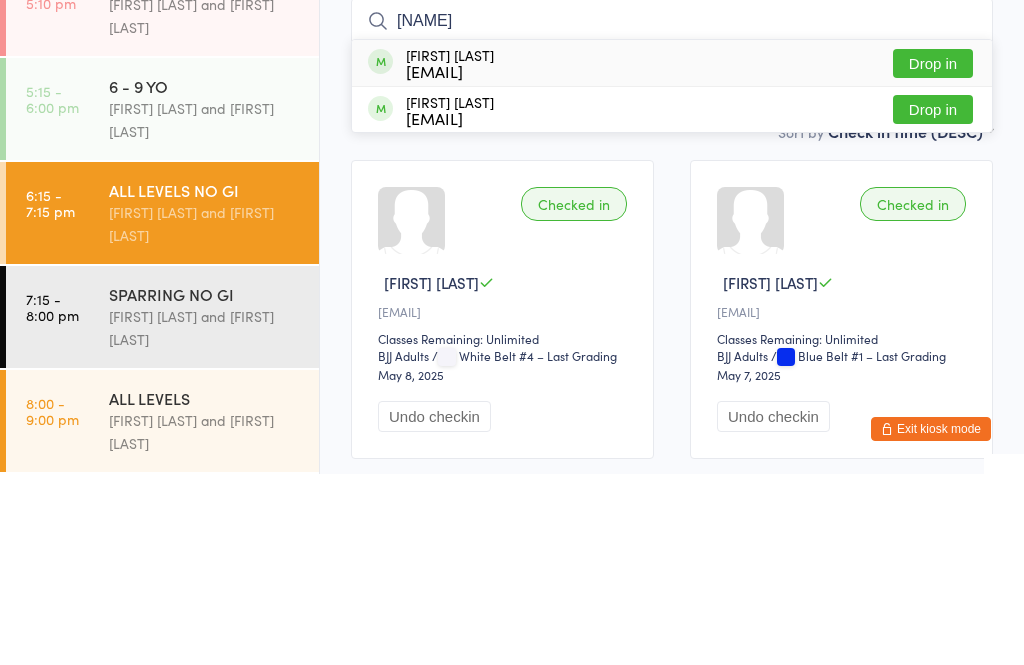 type on "[NAME]" 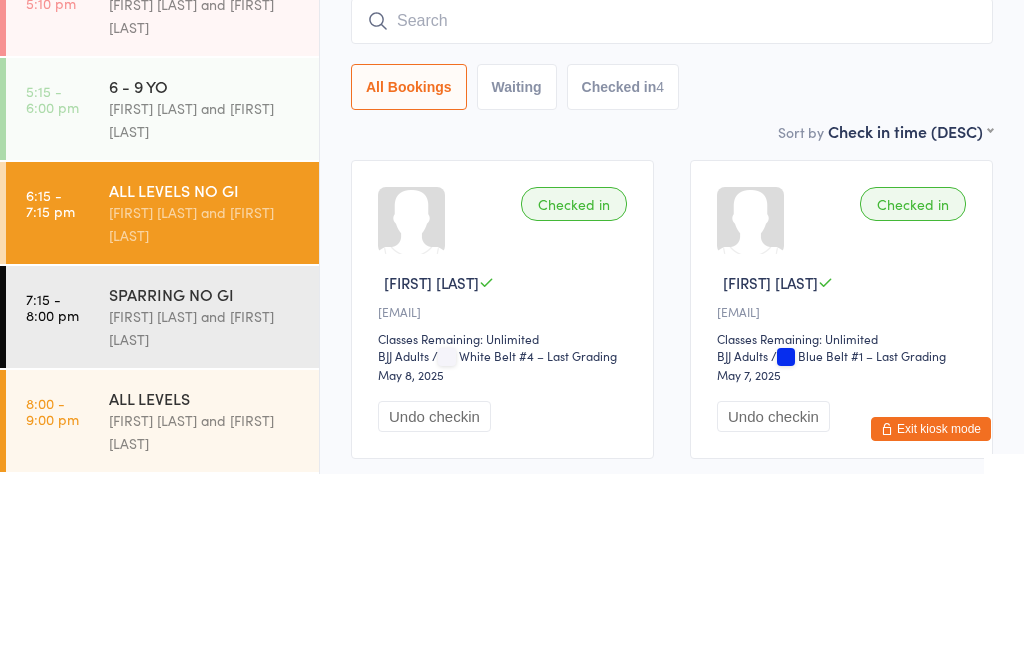 scroll, scrollTop: 191, scrollLeft: 0, axis: vertical 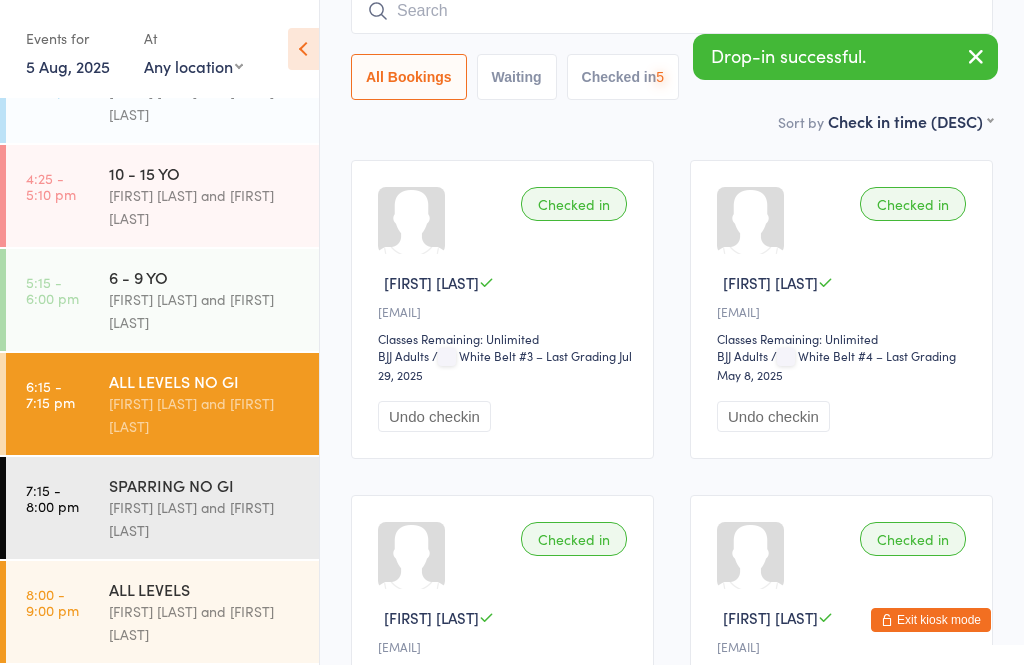 click on "SPARRING NO GI" at bounding box center [205, 485] 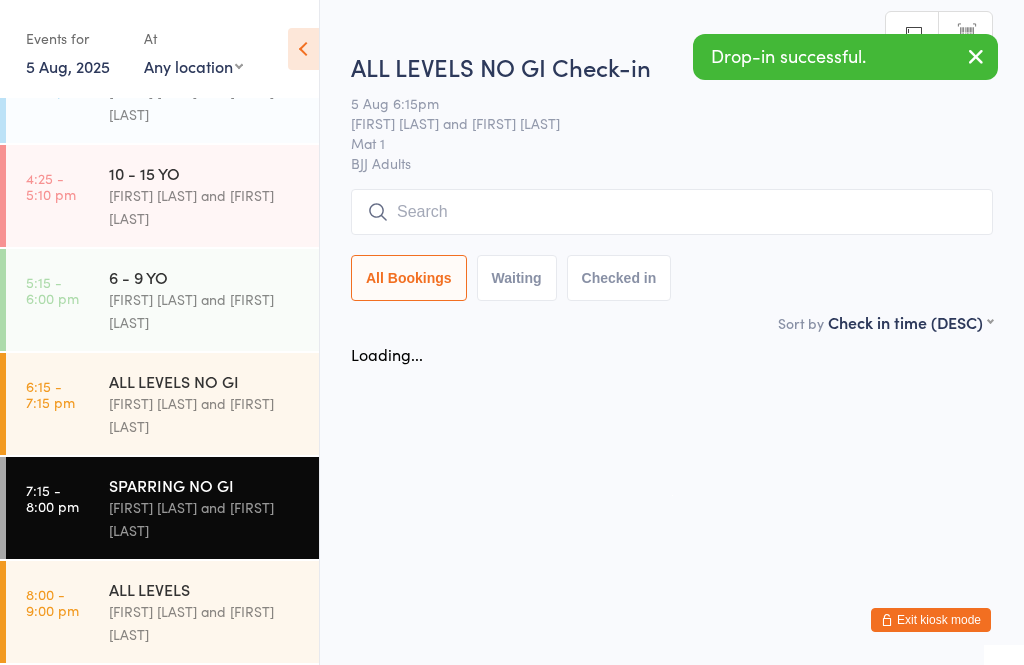 scroll, scrollTop: 0, scrollLeft: 0, axis: both 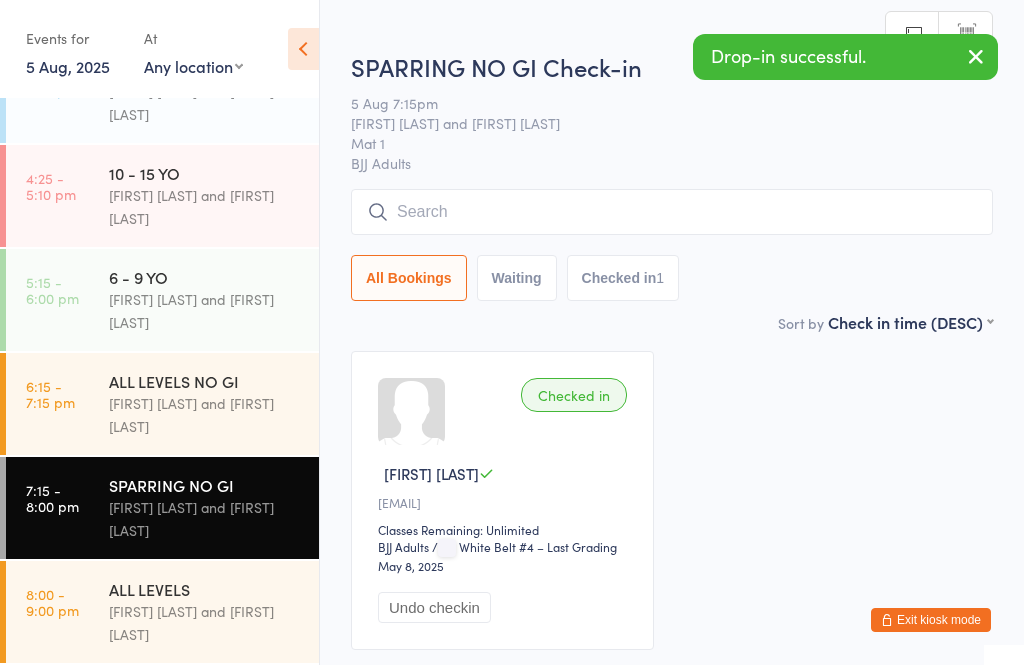 click at bounding box center (672, 212) 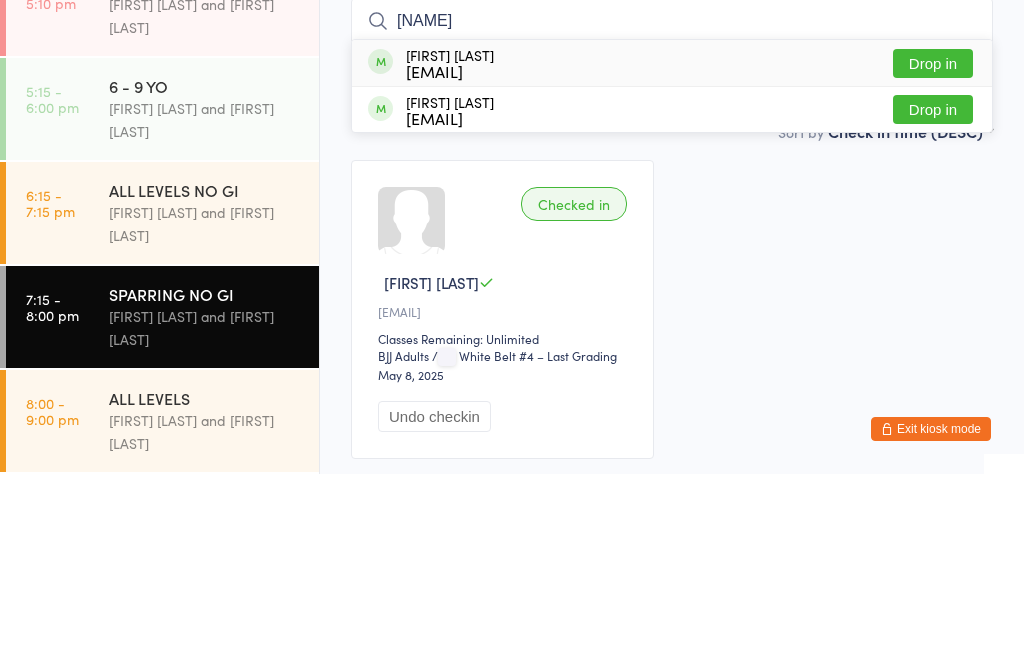 type on "[NAME]" 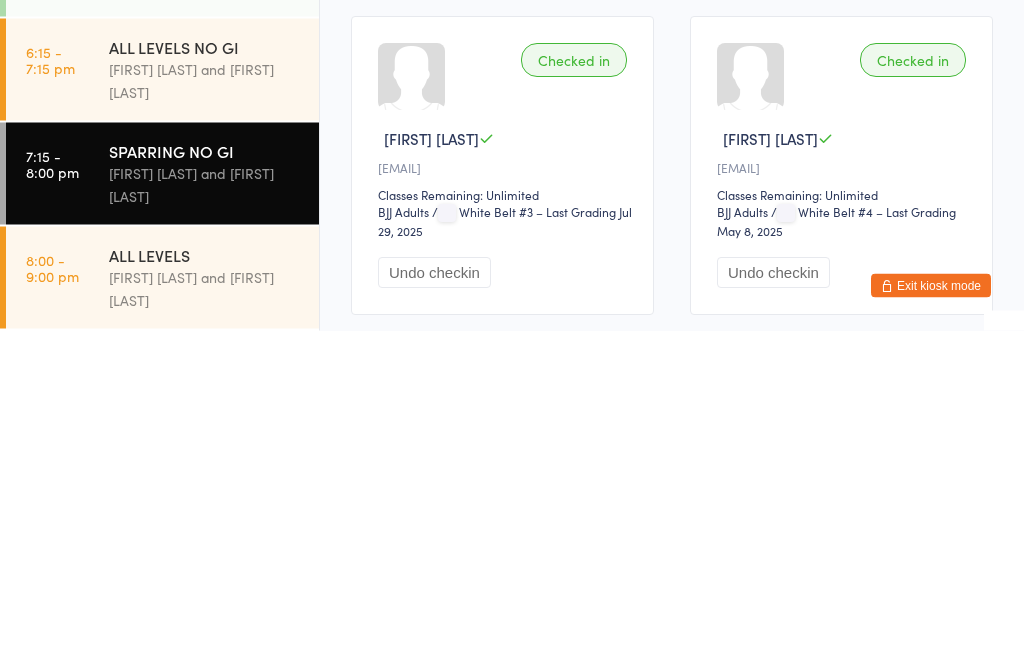 click on "ALL LEVELS" at bounding box center [205, 589] 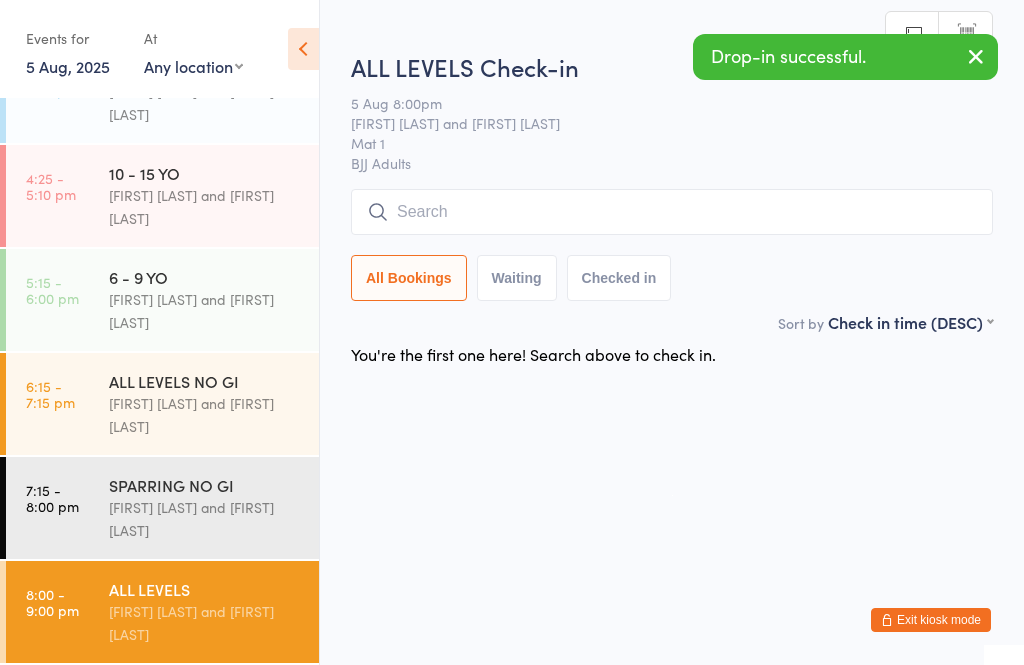 click at bounding box center [672, 212] 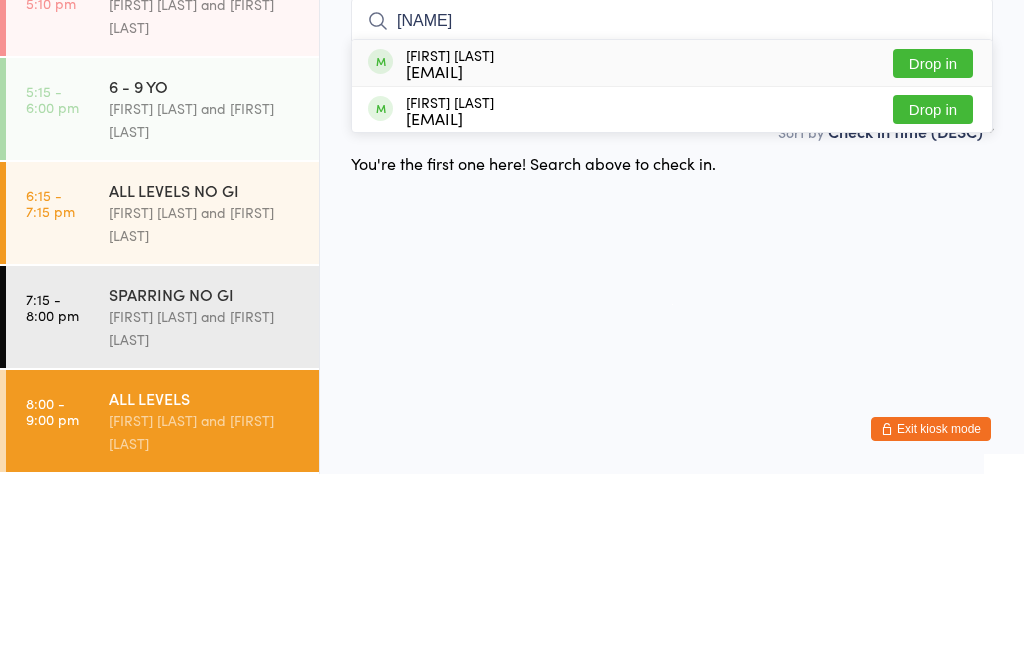 type on "[NAME]" 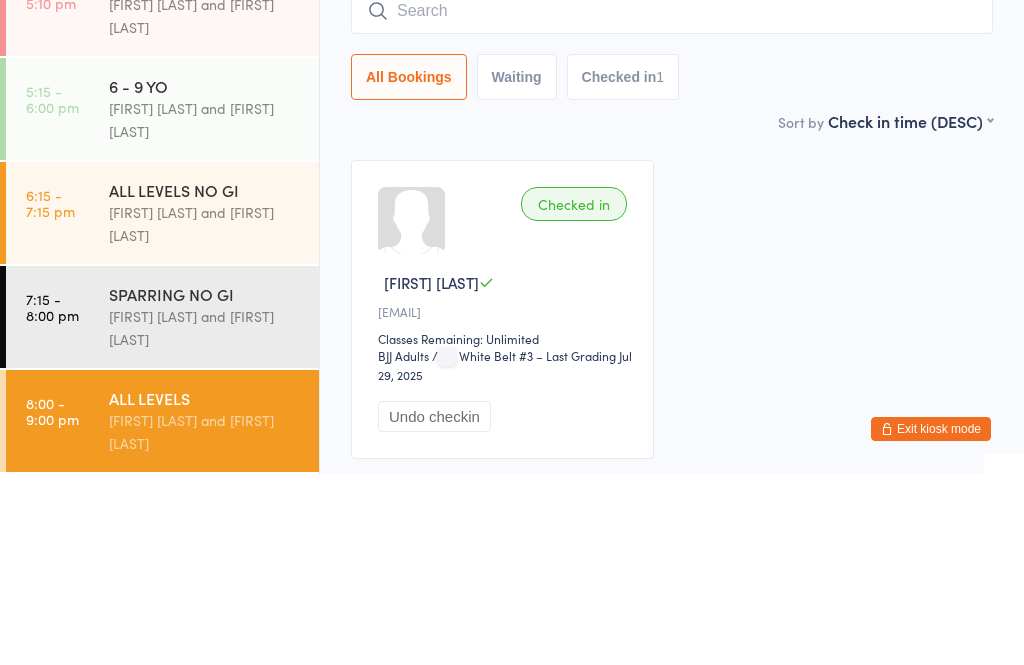 scroll, scrollTop: 150, scrollLeft: 0, axis: vertical 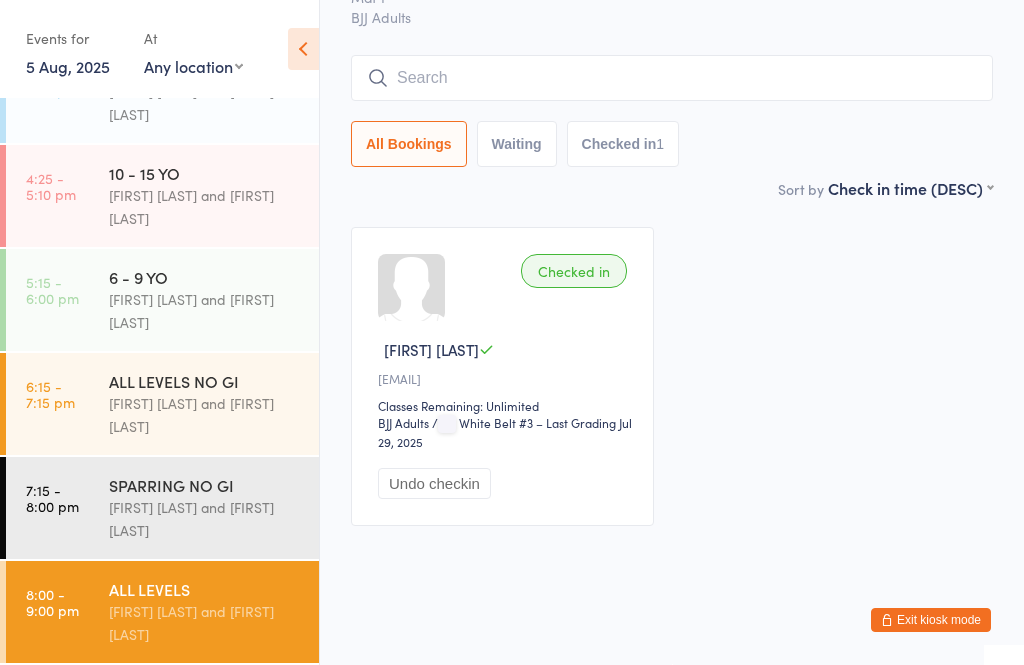 click on "[FIRST] [LAST] and [FIRST] [LAST]" at bounding box center [205, 415] 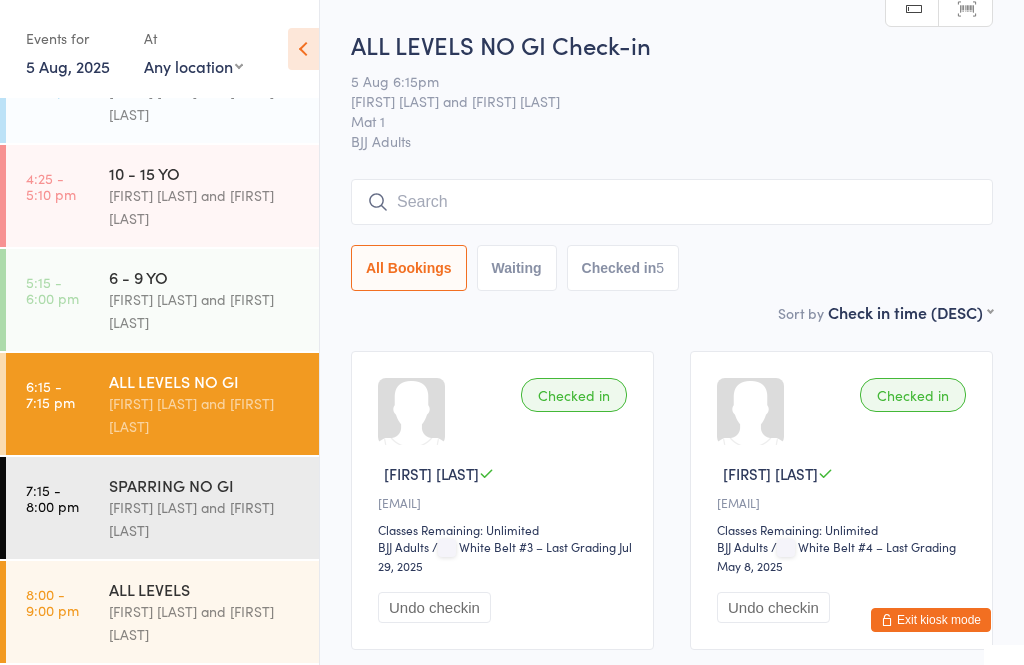 click at bounding box center (672, 202) 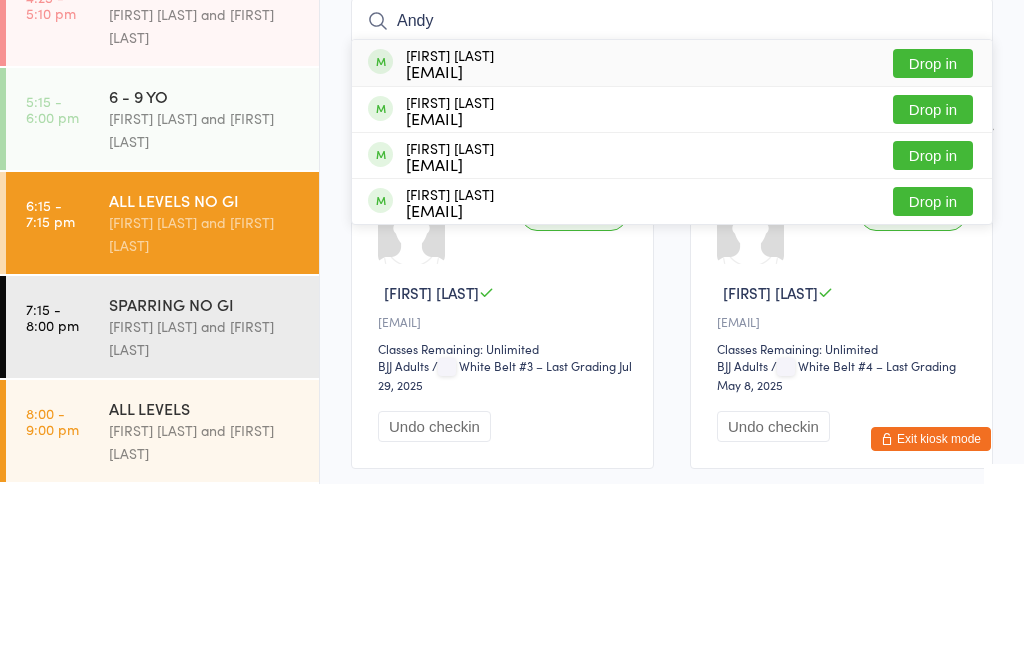 type on "Andy" 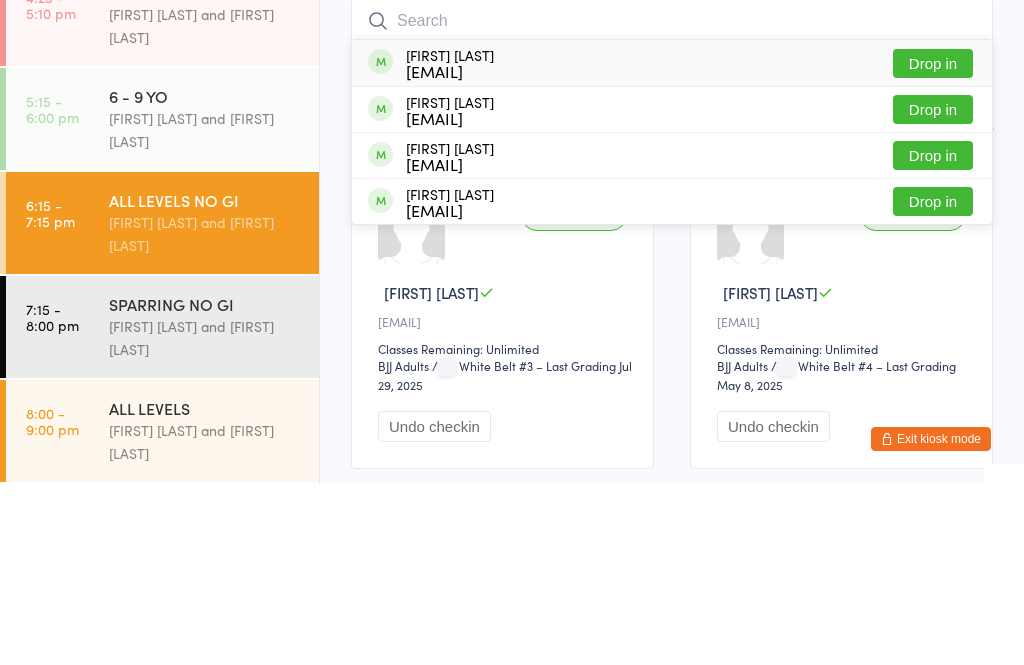 scroll, scrollTop: 181, scrollLeft: 0, axis: vertical 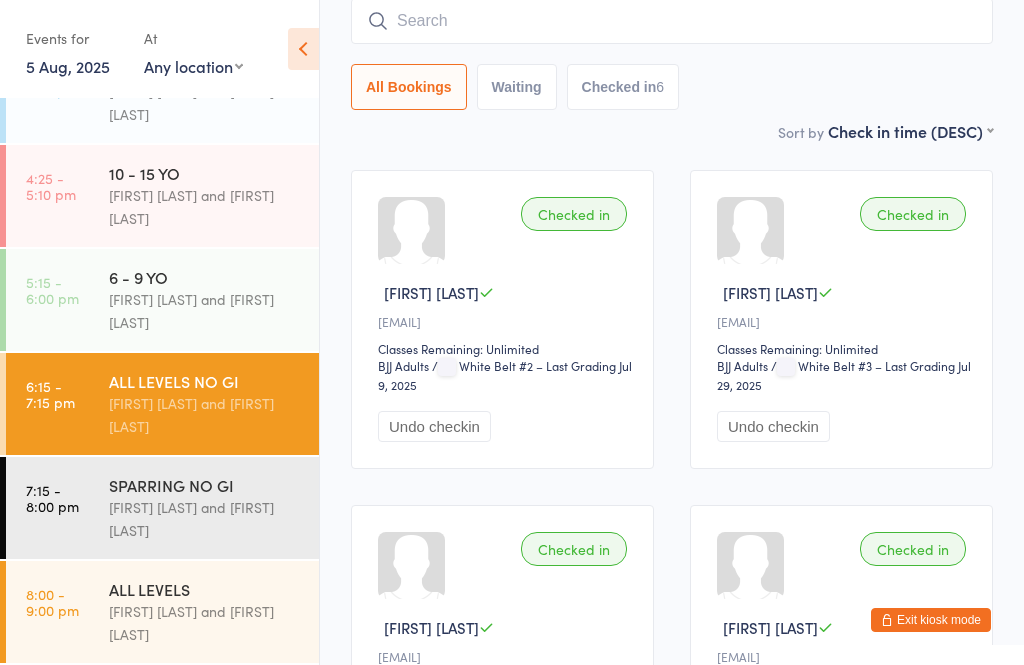 click on "All Bookings Waiting  Checked in  6" at bounding box center [672, 54] 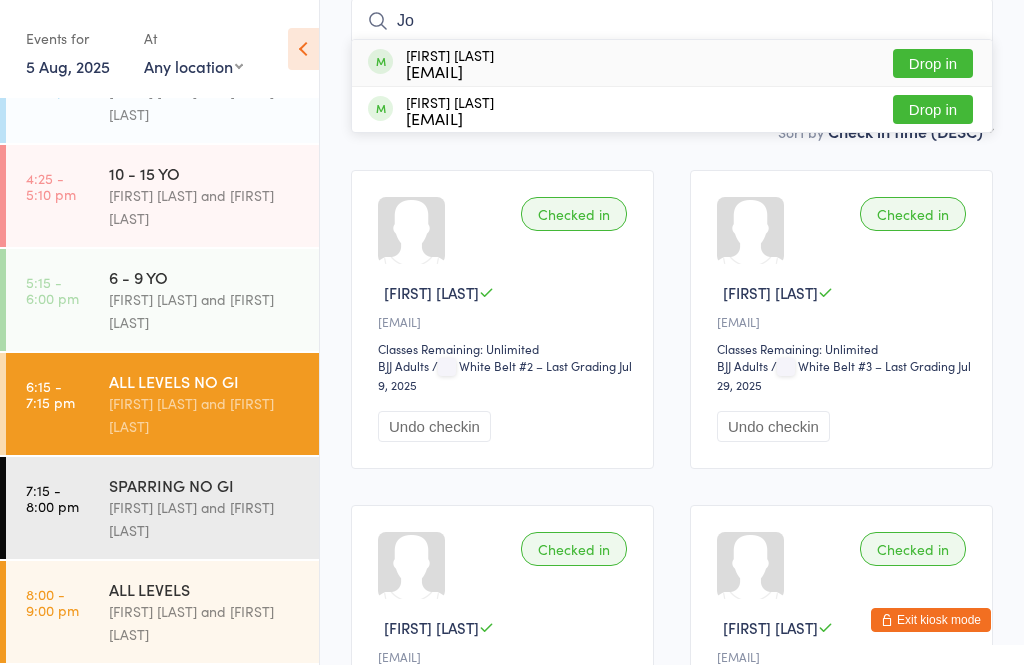 type on "Jo" 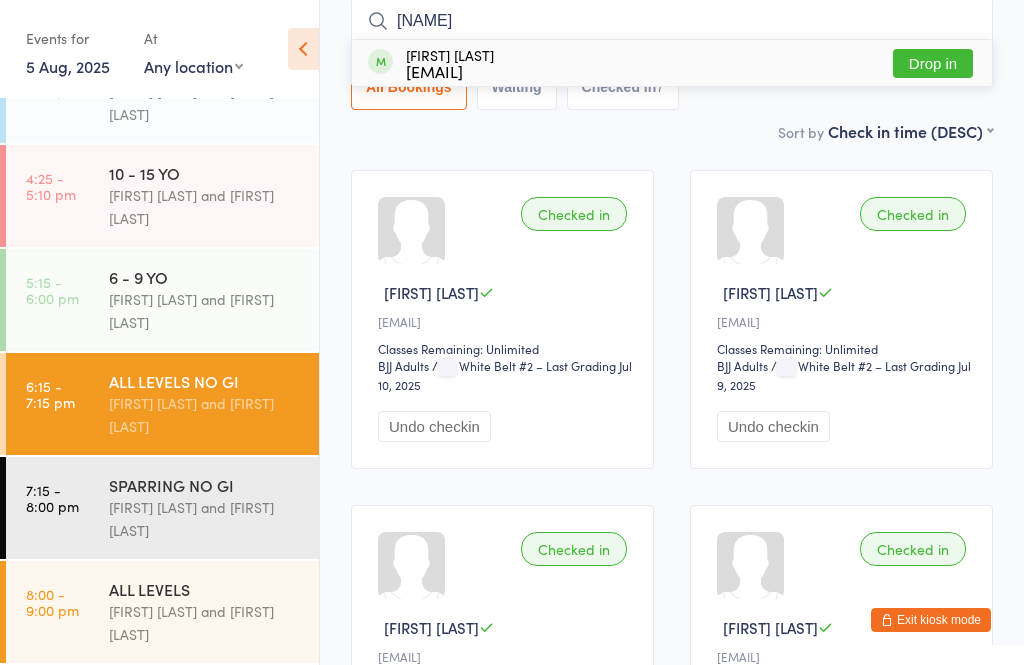 type on "[NAME]" 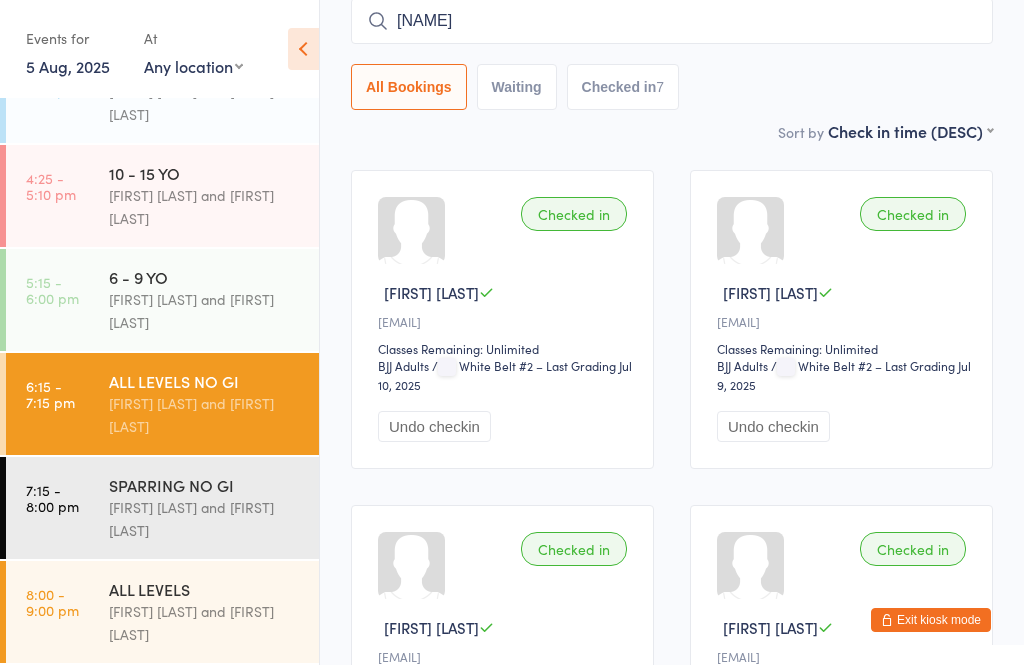 type 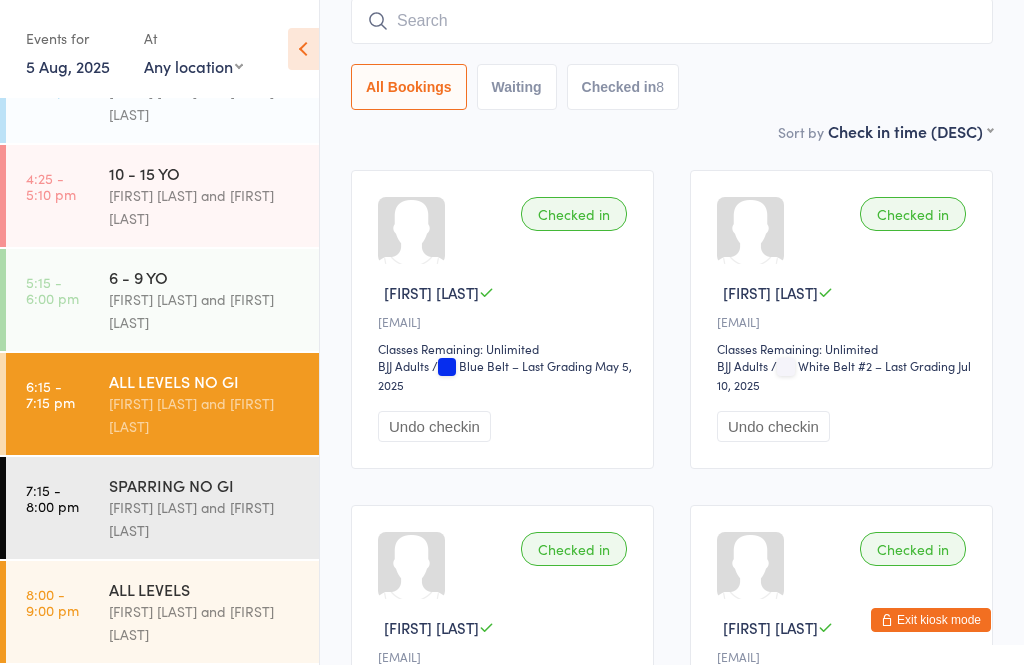 click at bounding box center [672, 21] 